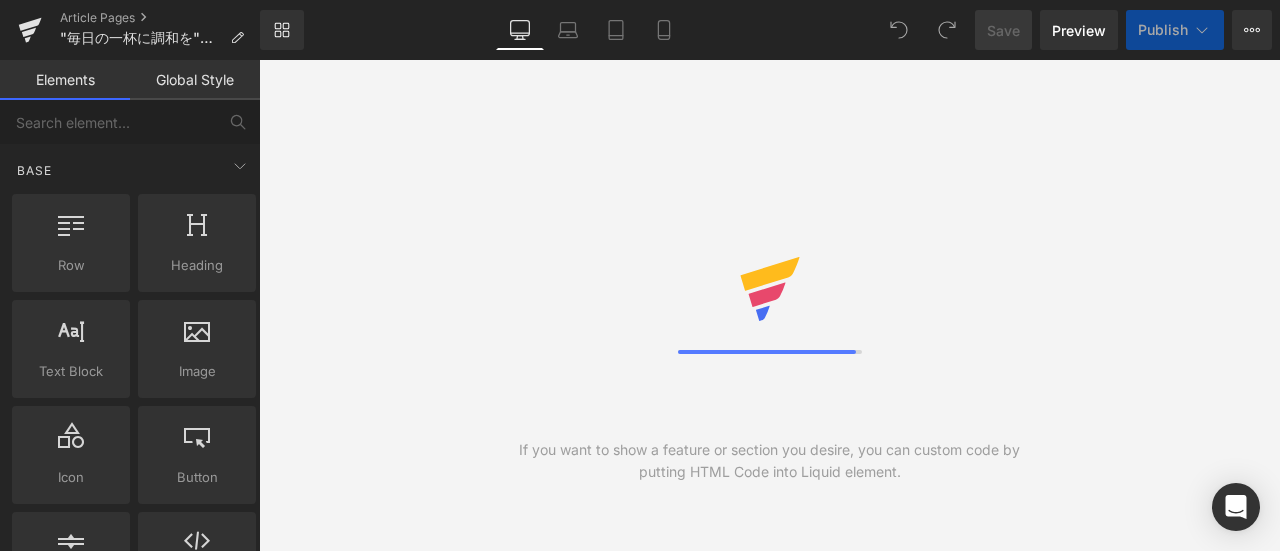 scroll, scrollTop: 0, scrollLeft: 0, axis: both 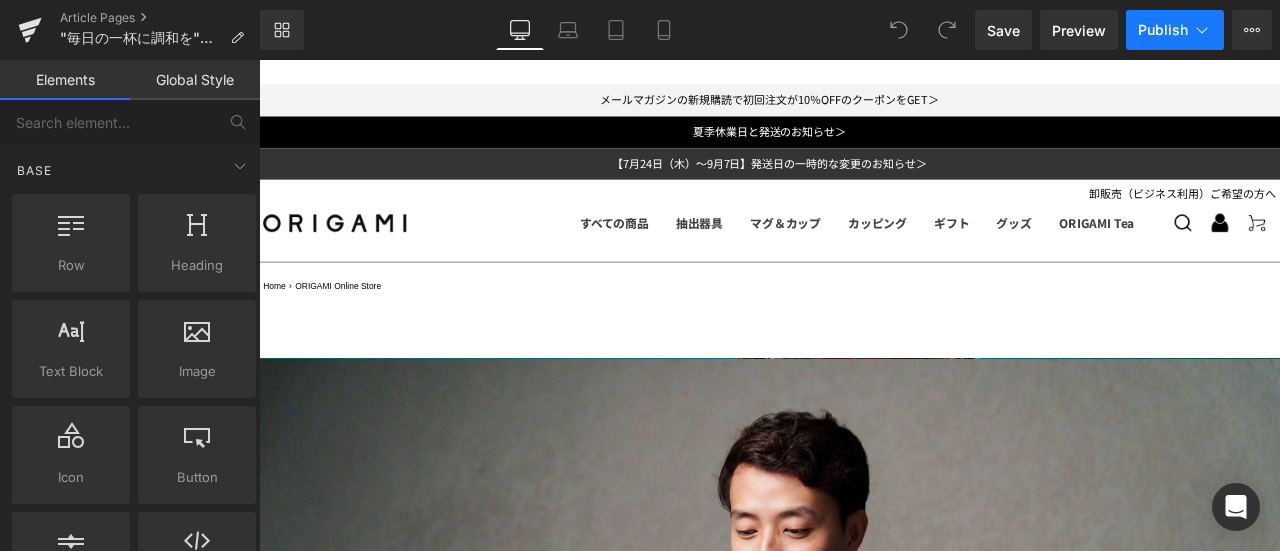 click on "Publish" at bounding box center [1175, 30] 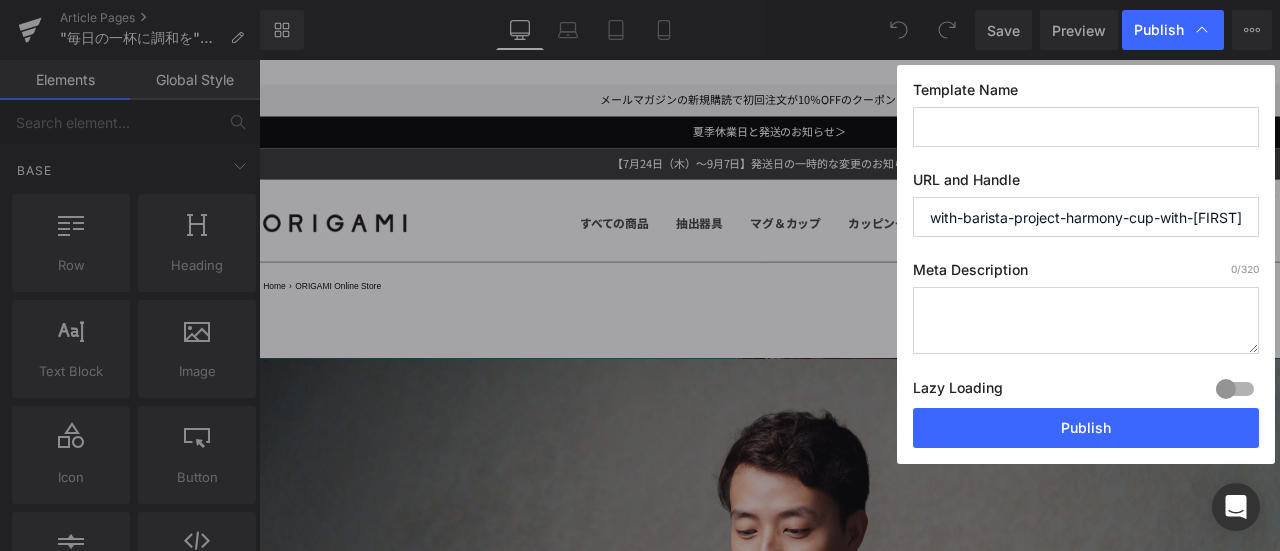 click at bounding box center [1086, 127] 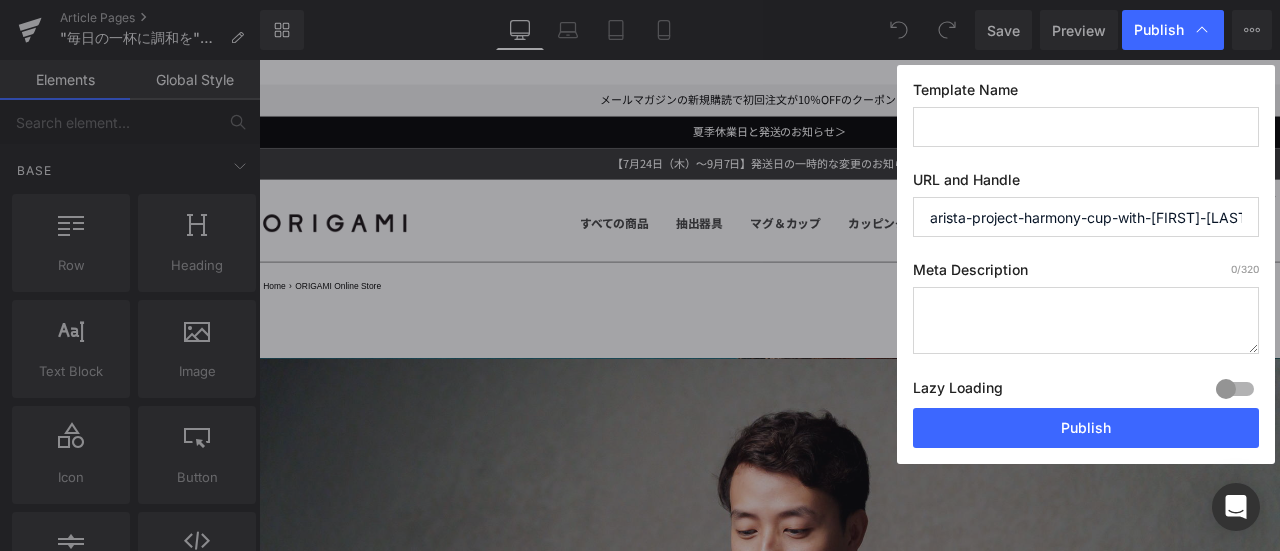 drag, startPoint x: 1122, startPoint y: 205, endPoint x: 1272, endPoint y: 196, distance: 150.26976 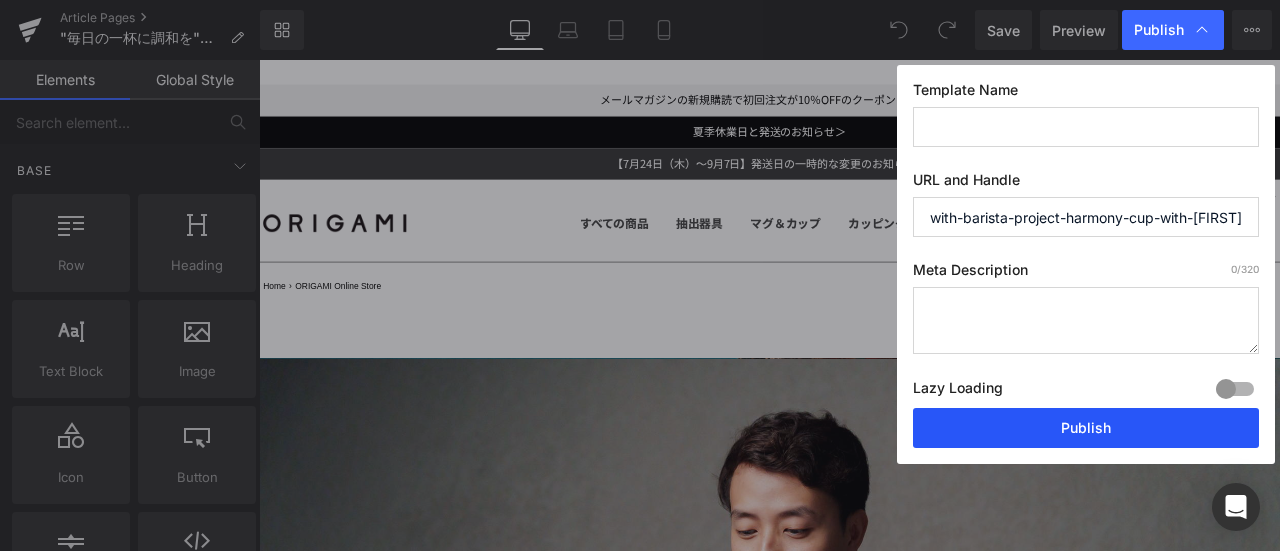 drag, startPoint x: 1082, startPoint y: 420, endPoint x: 974, endPoint y: 437, distance: 109.32977 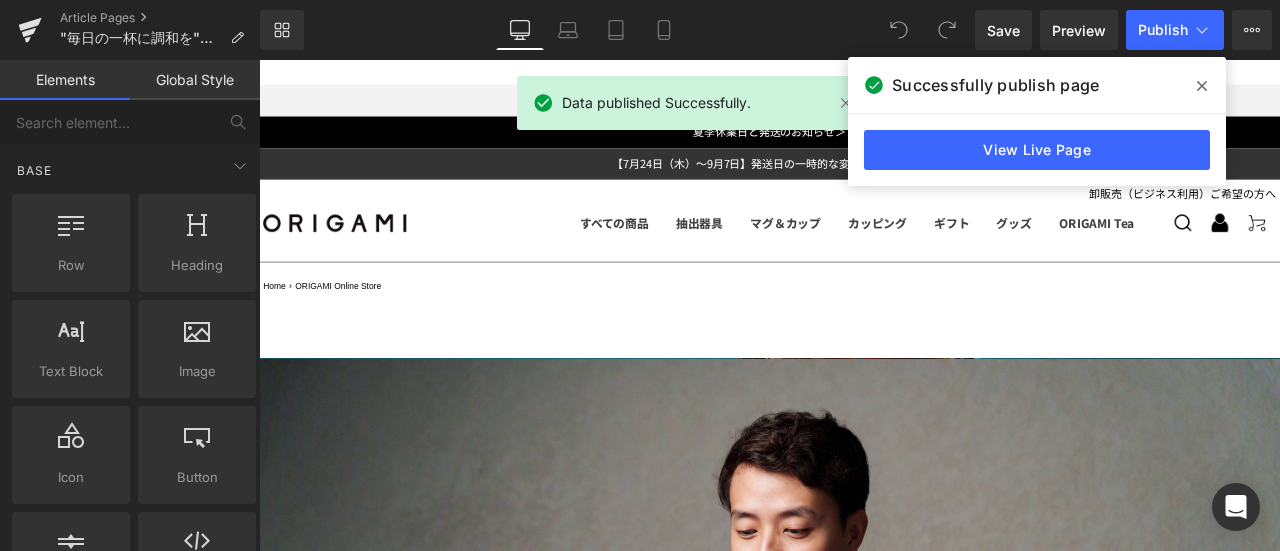 click at bounding box center [1202, 86] 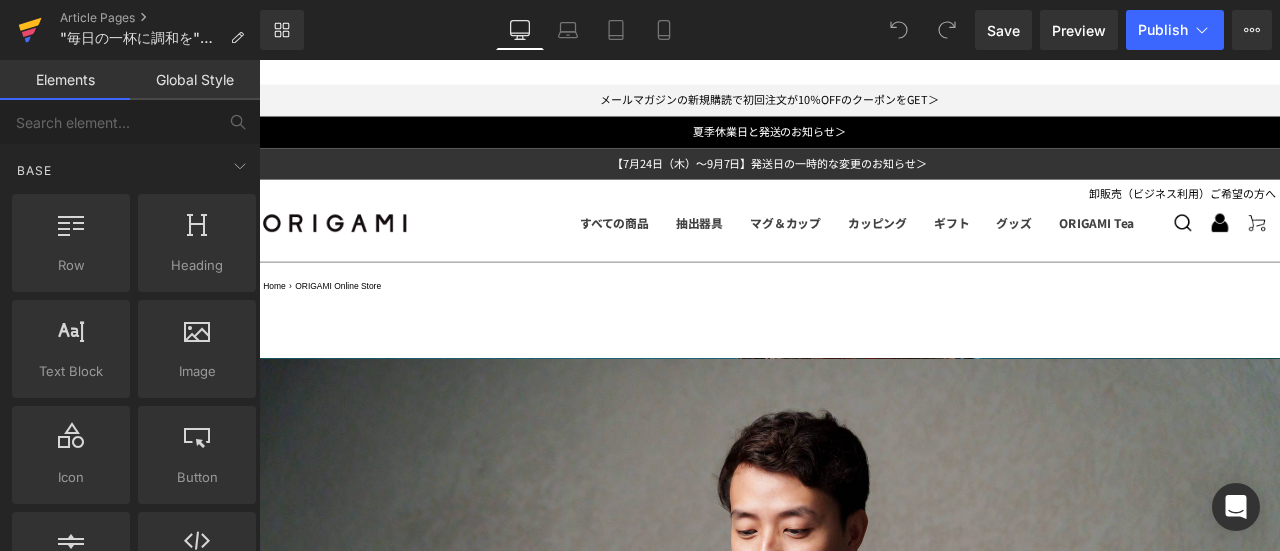 click 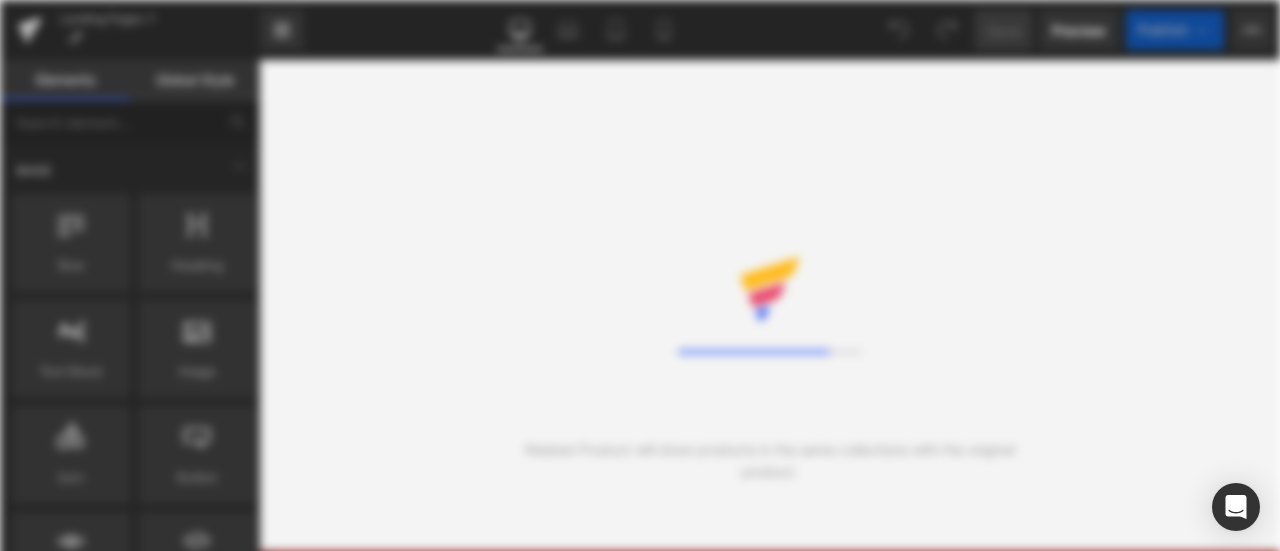 scroll, scrollTop: 0, scrollLeft: 0, axis: both 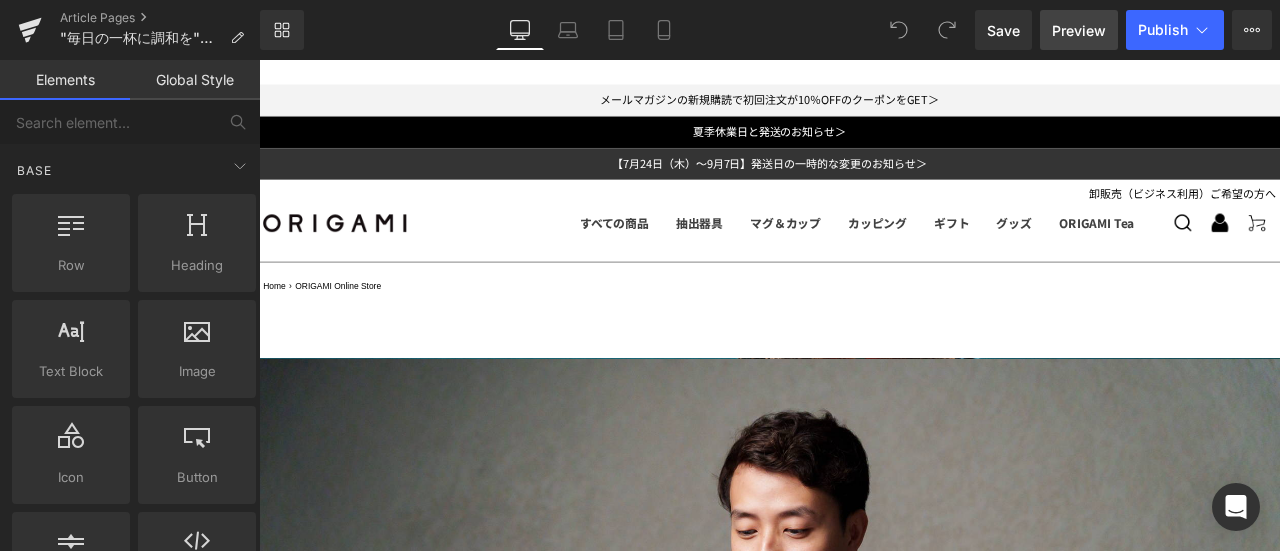 click on "Preview" at bounding box center [1079, 30] 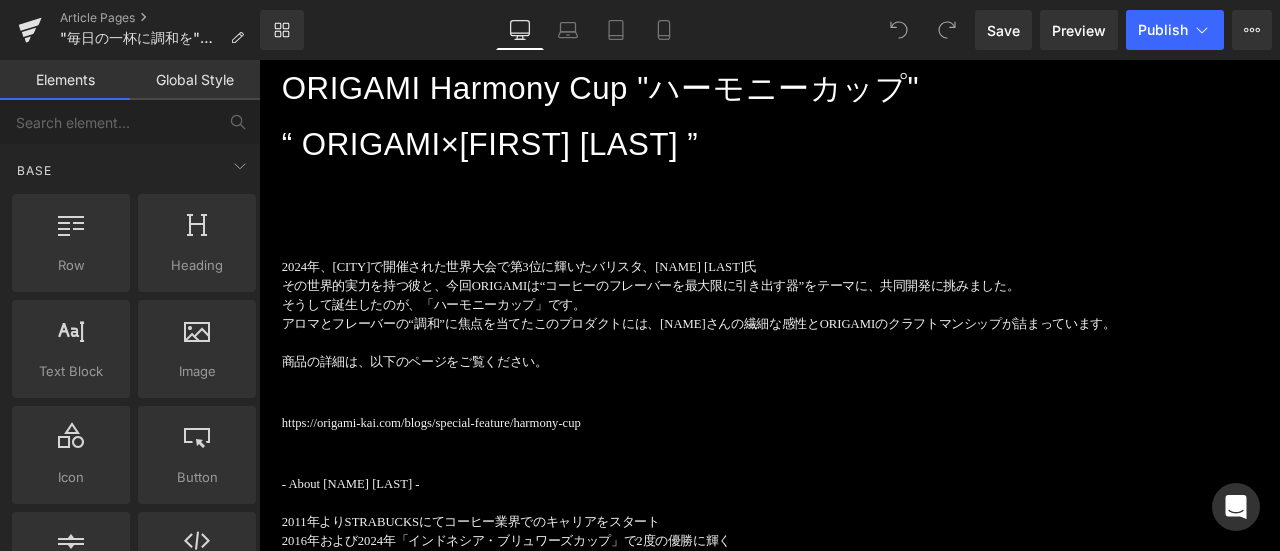 scroll, scrollTop: 1100, scrollLeft: 0, axis: vertical 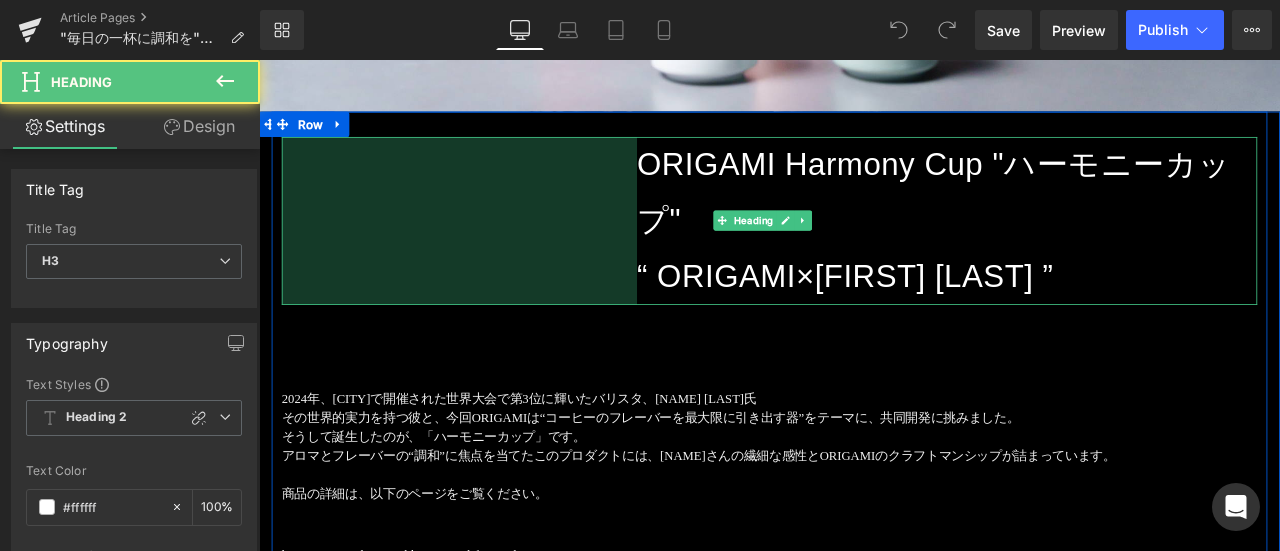 drag, startPoint x: 287, startPoint y: 157, endPoint x: 708, endPoint y: 319, distance: 451.0931 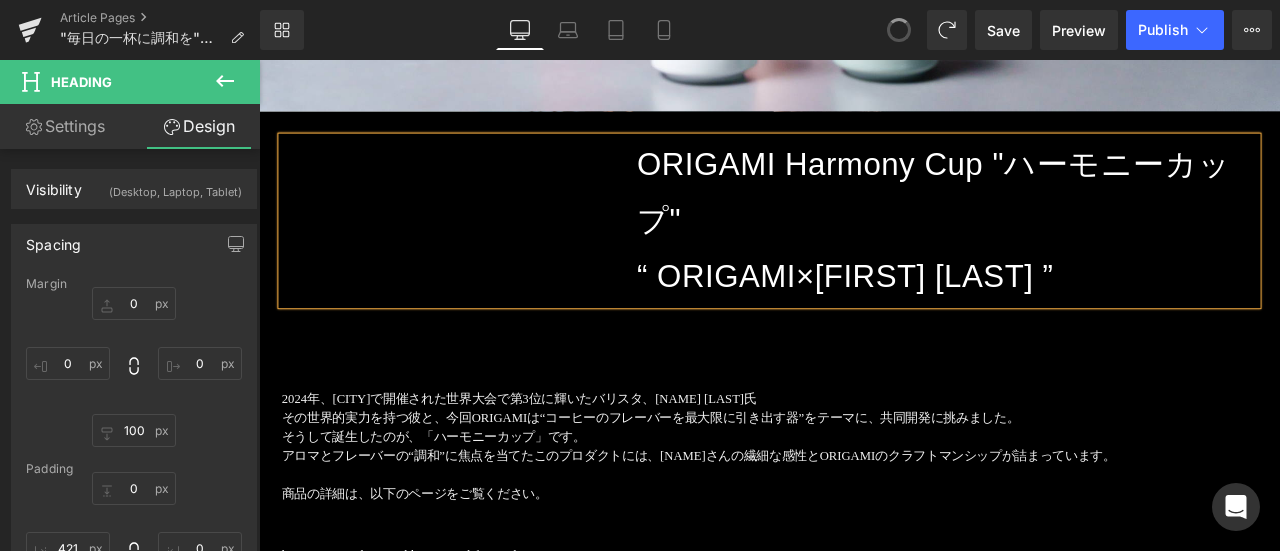 type on "0" 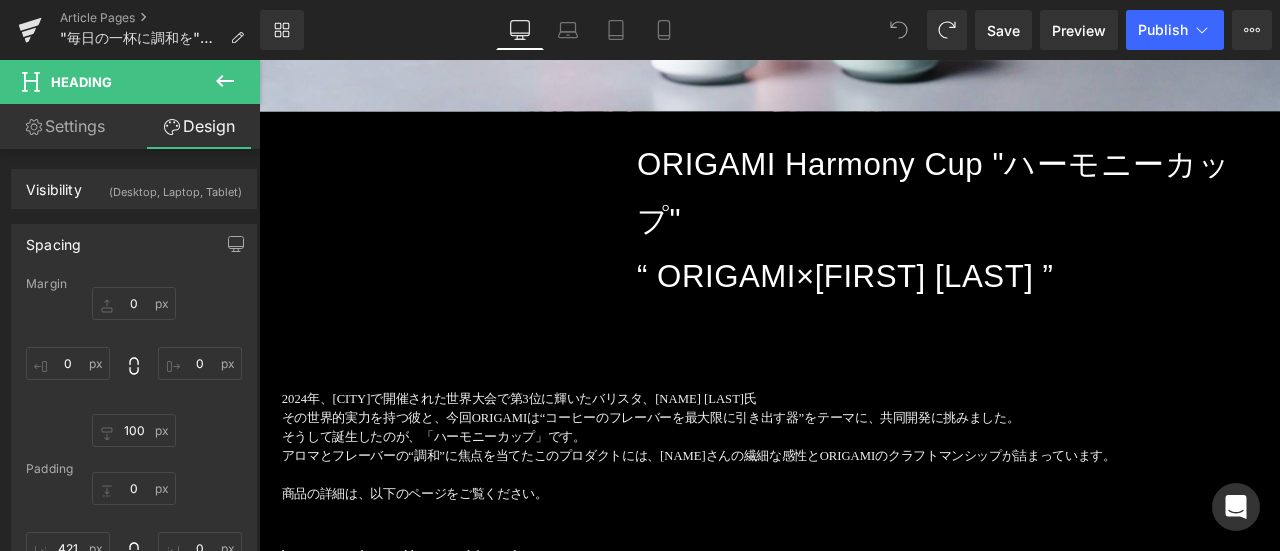 click at bounding box center (923, 30) 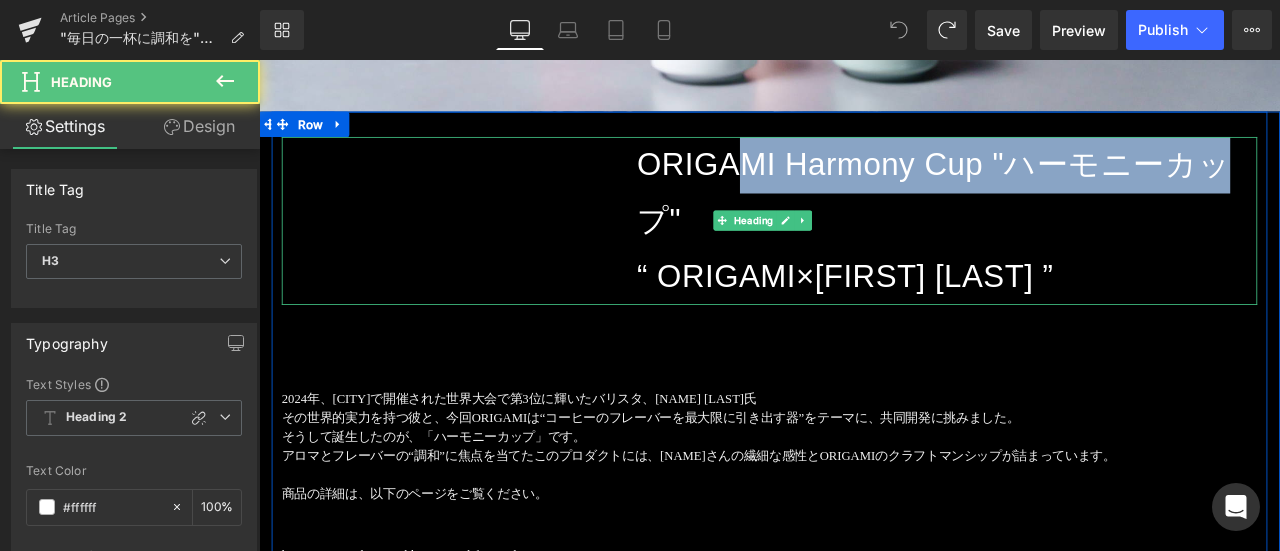 drag, startPoint x: 820, startPoint y: 157, endPoint x: 662, endPoint y: 191, distance: 161.61684 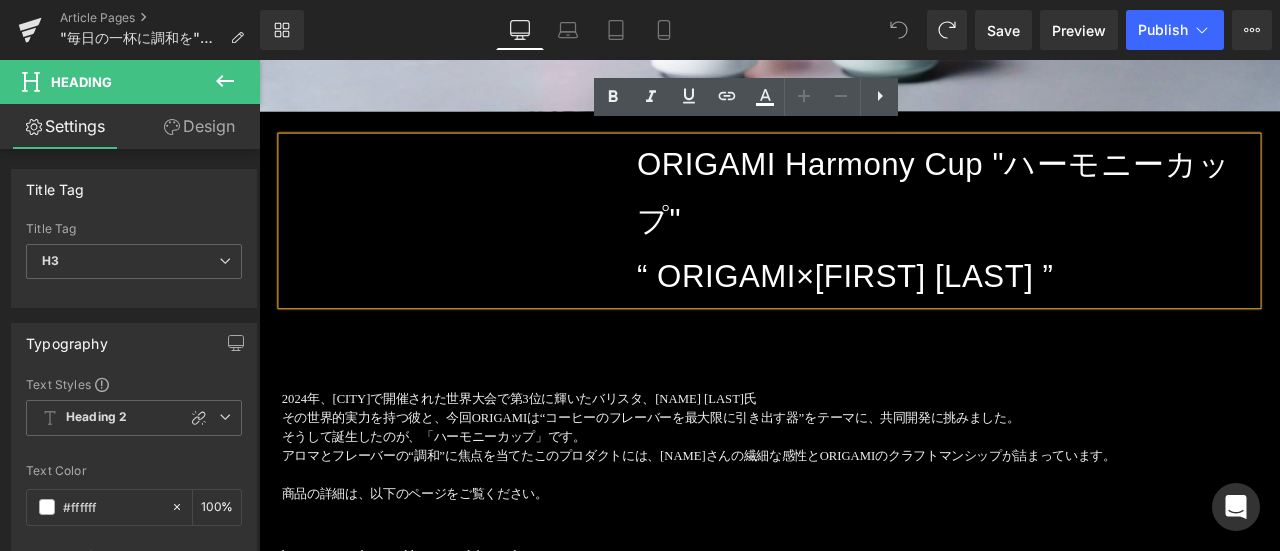 drag, startPoint x: 674, startPoint y: 171, endPoint x: 568, endPoint y: 169, distance: 106.01887 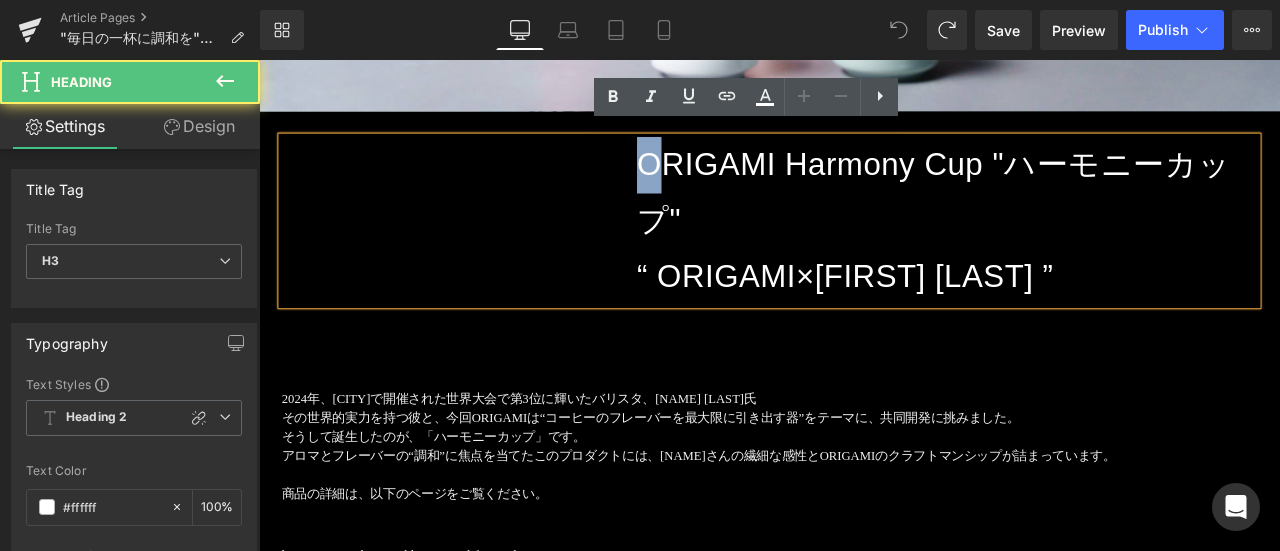 drag, startPoint x: 725, startPoint y: 168, endPoint x: 896, endPoint y: 162, distance: 171.10522 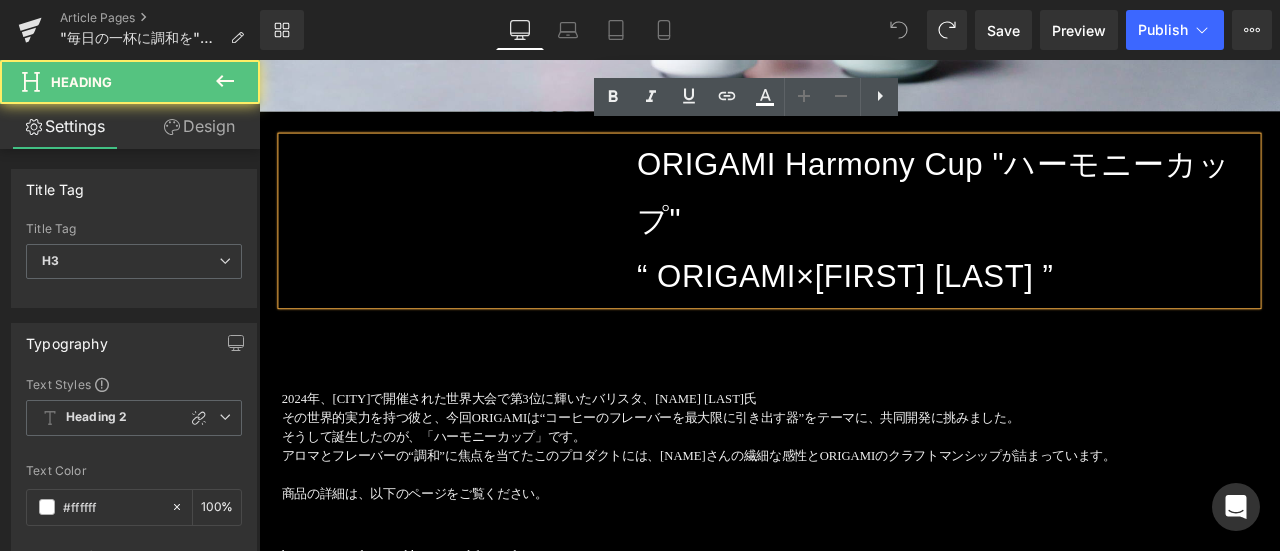 click on "ORIGAMI Harmony Cup "ハーモニーカップ" “ ORIGAMI×Ryan Wibawa ”" at bounding box center (864, 251) 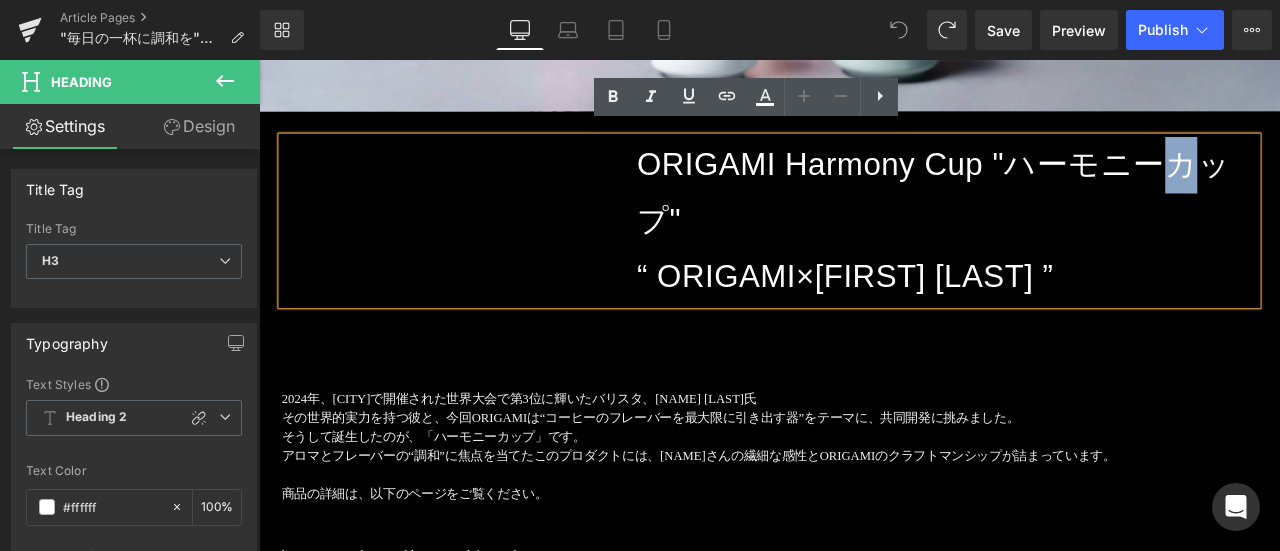 drag, startPoint x: 1348, startPoint y: 155, endPoint x: 1385, endPoint y: 121, distance: 50.24938 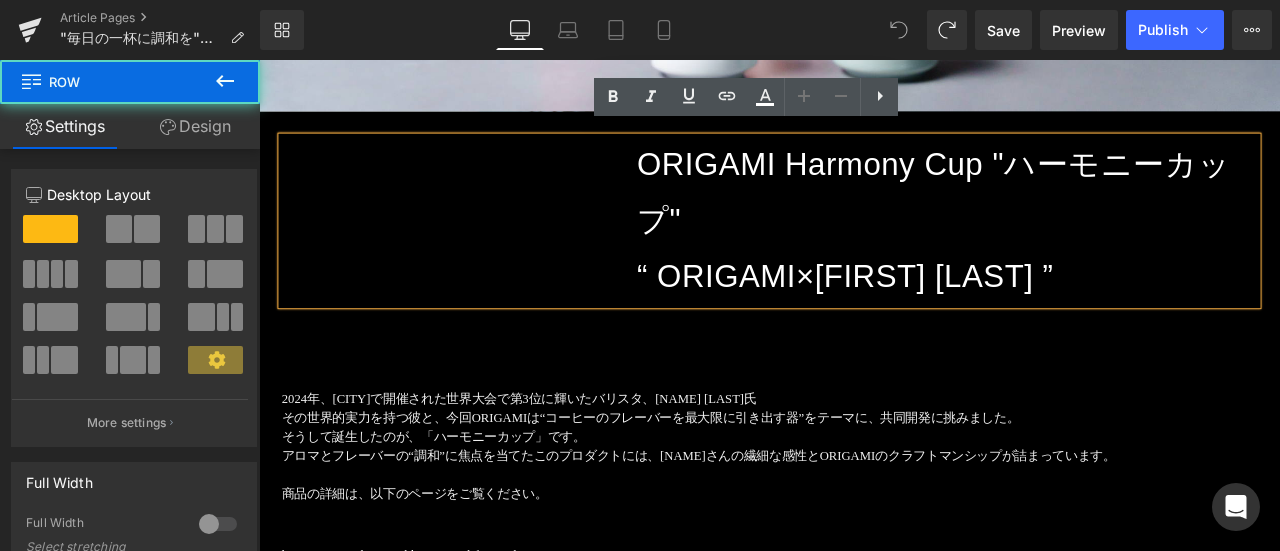 drag, startPoint x: 1385, startPoint y: 119, endPoint x: 1376, endPoint y: 127, distance: 12.0415945 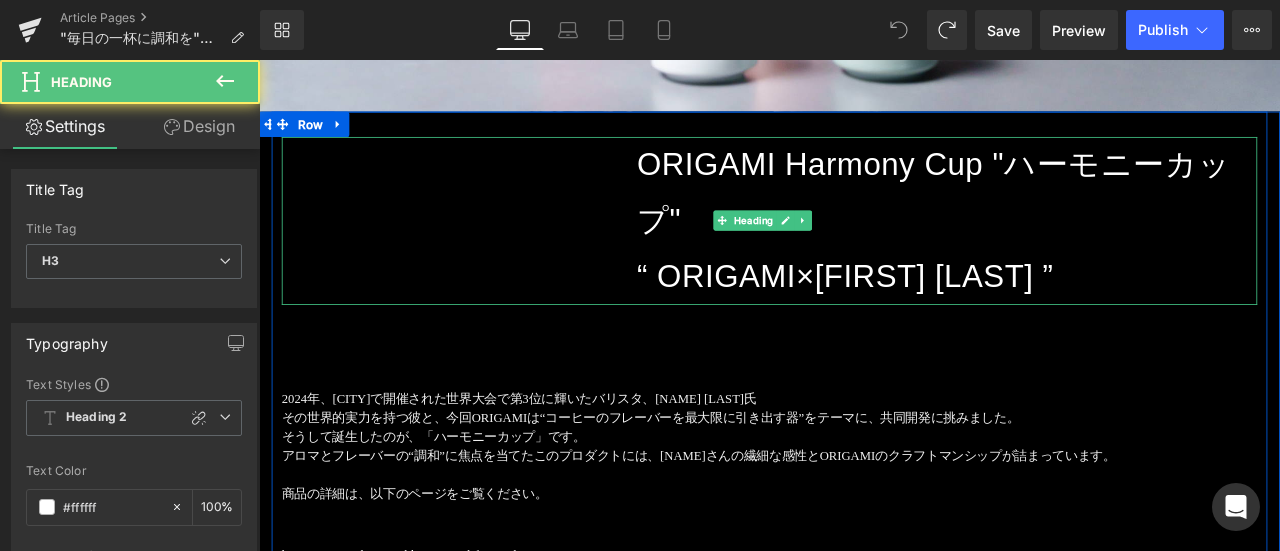 click on "ORIGAMI Harmony Cup "ハーモニーカップ" “ ORIGAMI×Ryan Wibawa ”" at bounding box center (864, 251) 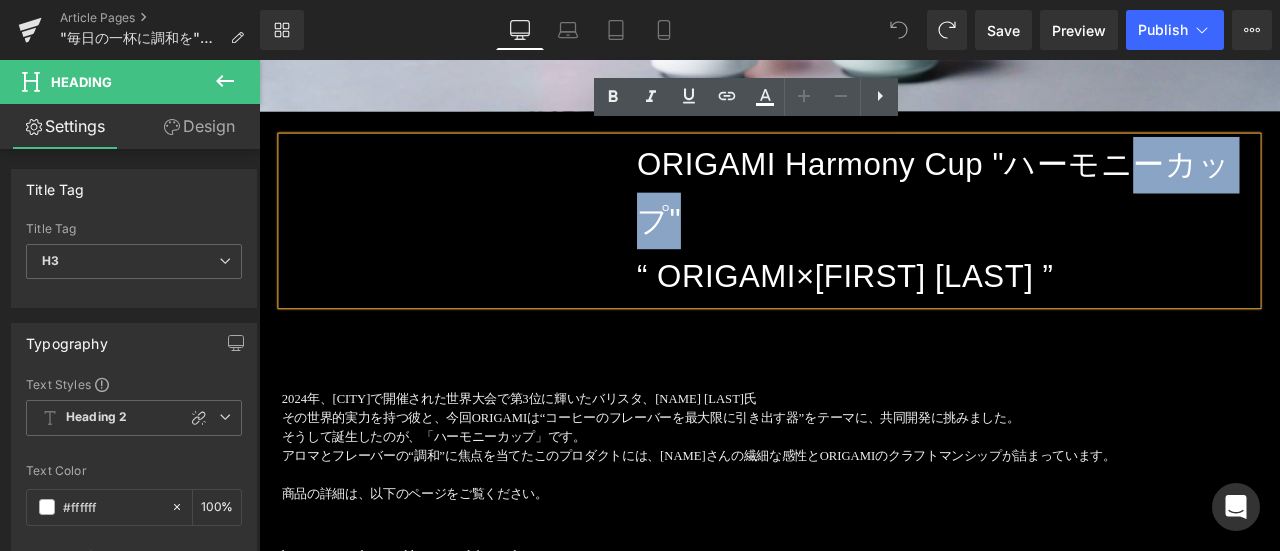 drag, startPoint x: 1273, startPoint y: 185, endPoint x: 689, endPoint y: 221, distance: 585.1085 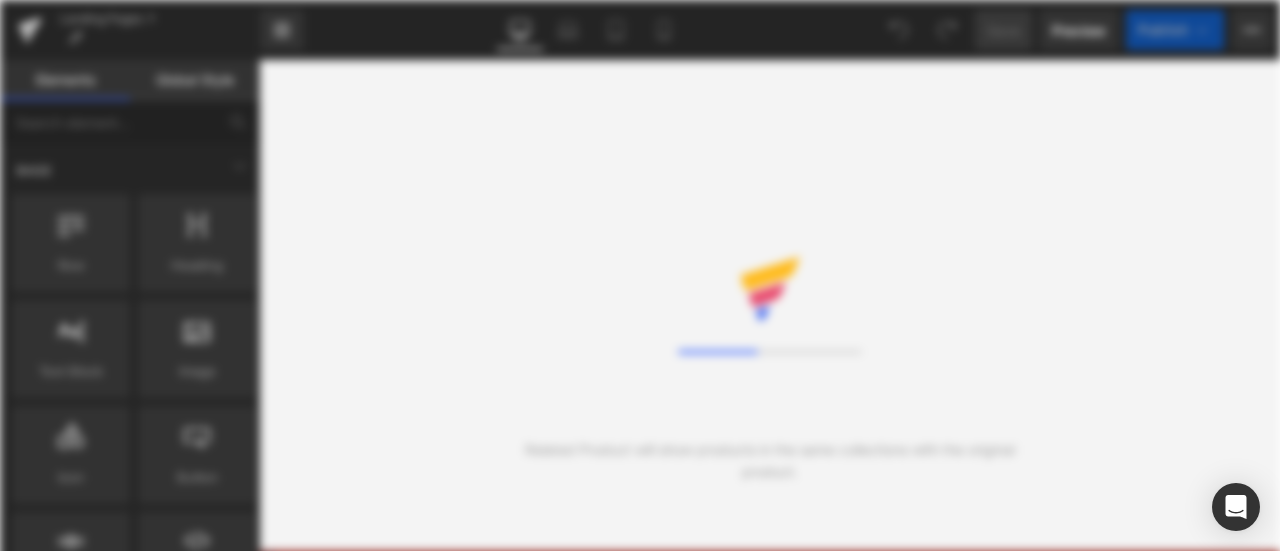 scroll, scrollTop: 0, scrollLeft: 0, axis: both 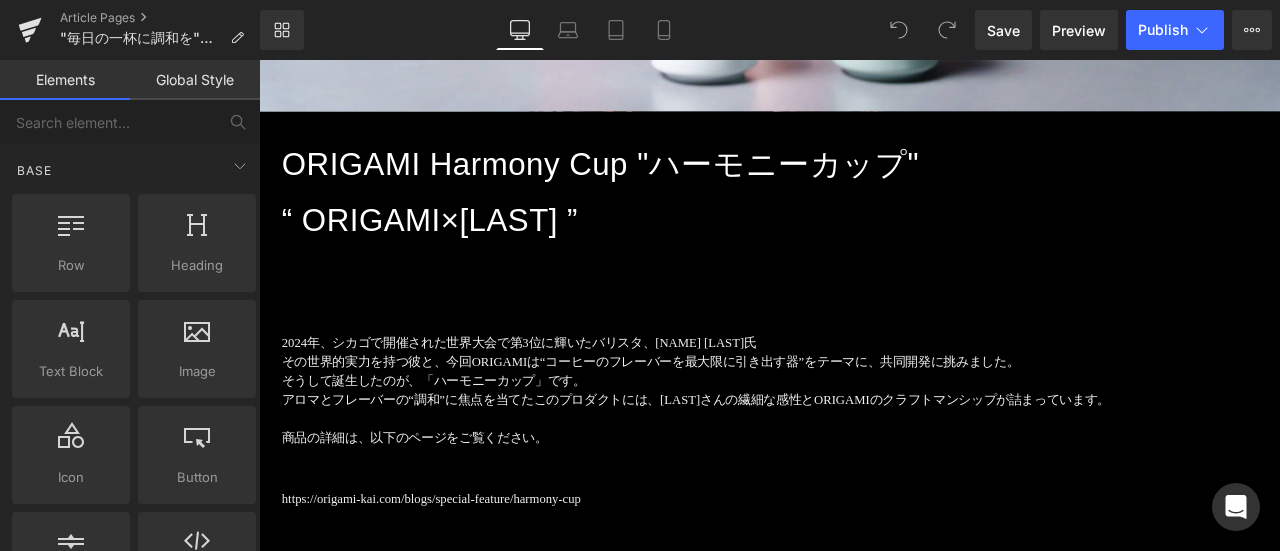 click on "ORIGAMI Harmony Cup "ハーモニーカップ" “ ORIGAMI×Ryan Wibawa ”" at bounding box center [864, 217] 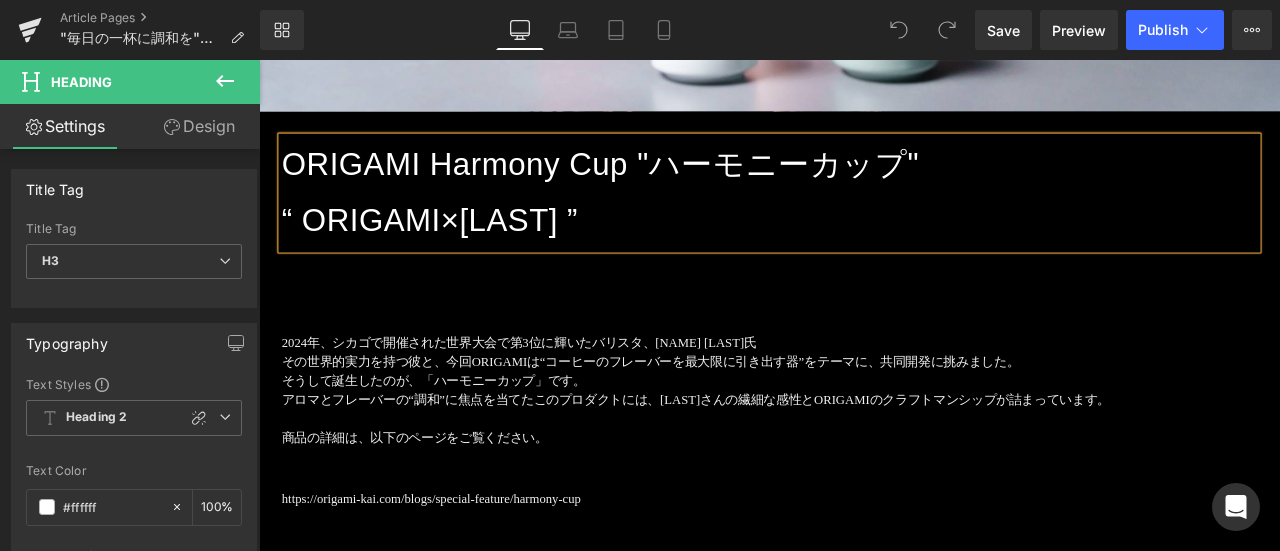 click on "ORIGAMI Harmony Cup "ハーモニーカップ" “ ORIGAMI×Ryan Wibawa ”" at bounding box center (864, 217) 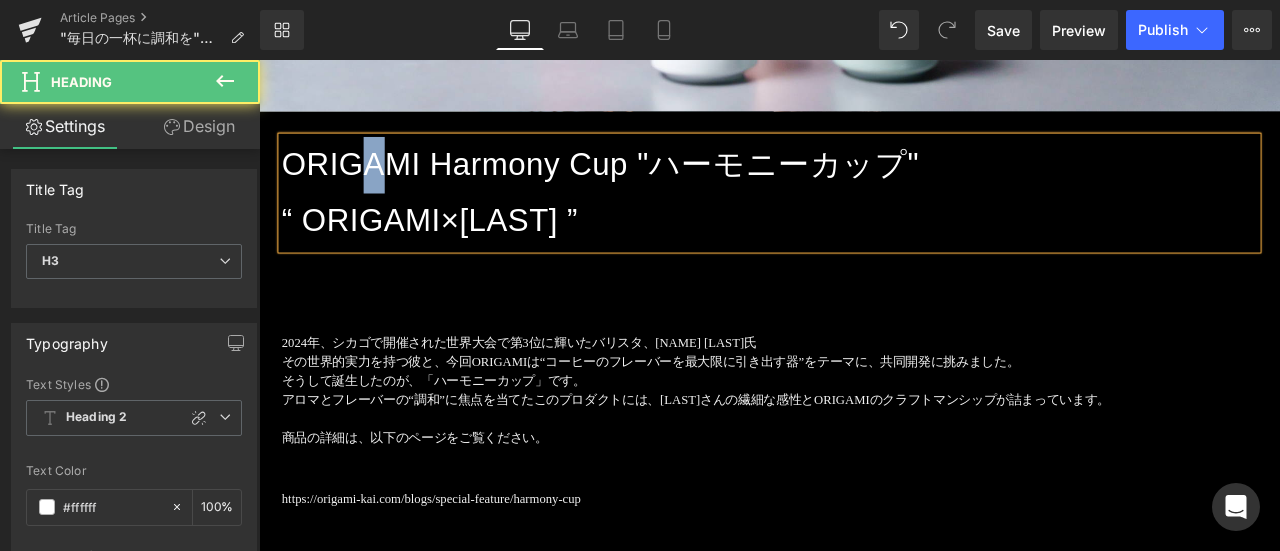 drag, startPoint x: 383, startPoint y: 150, endPoint x: 403, endPoint y: 166, distance: 25.612497 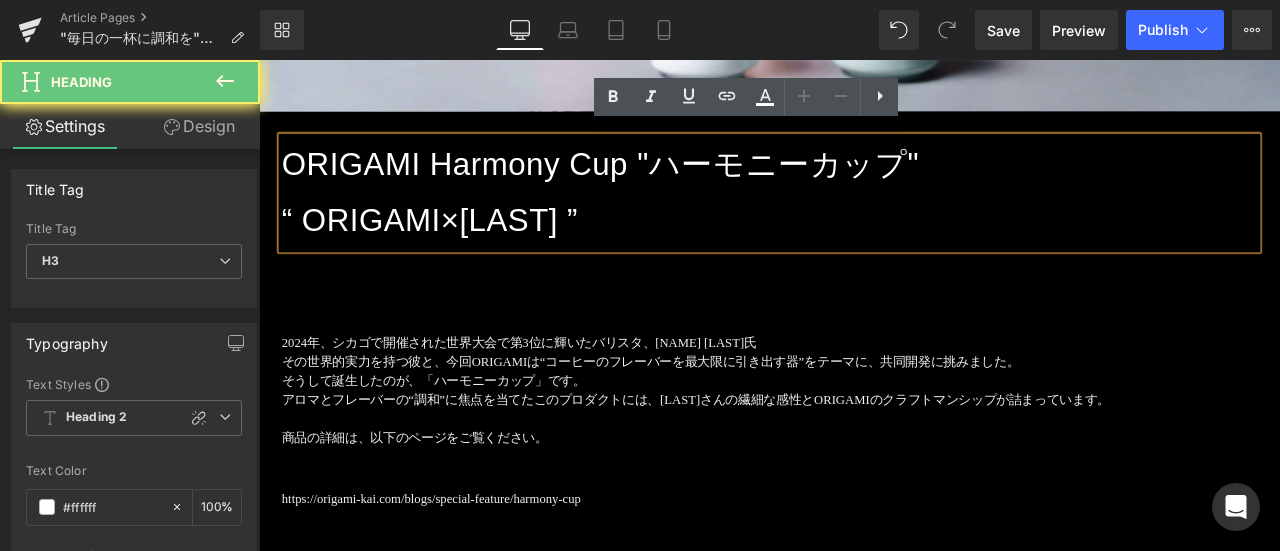 click on "“ ORIGAMI×Ryan Wibawa ”" at bounding box center (864, 250) 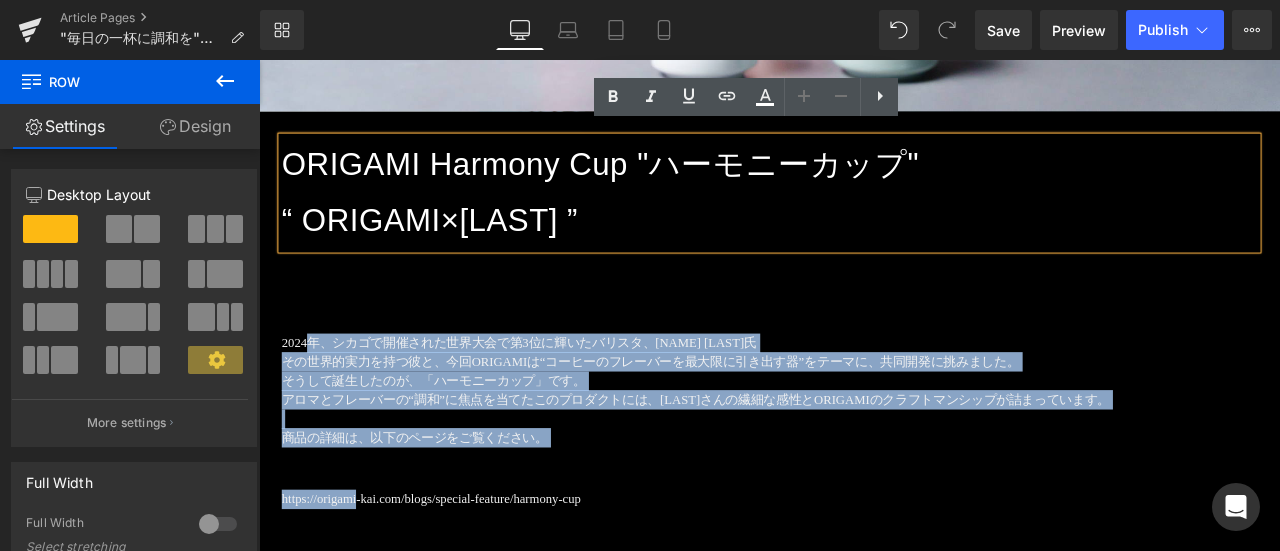 drag, startPoint x: 319, startPoint y: 363, endPoint x: 389, endPoint y: 567, distance: 215.67569 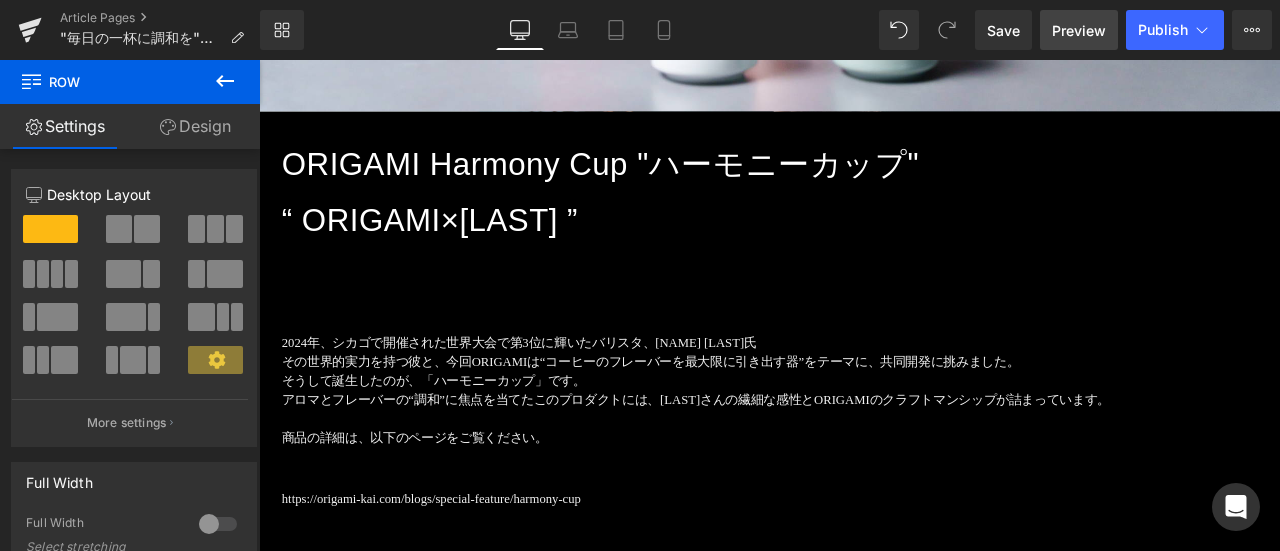 click on "Preview" at bounding box center [1079, 30] 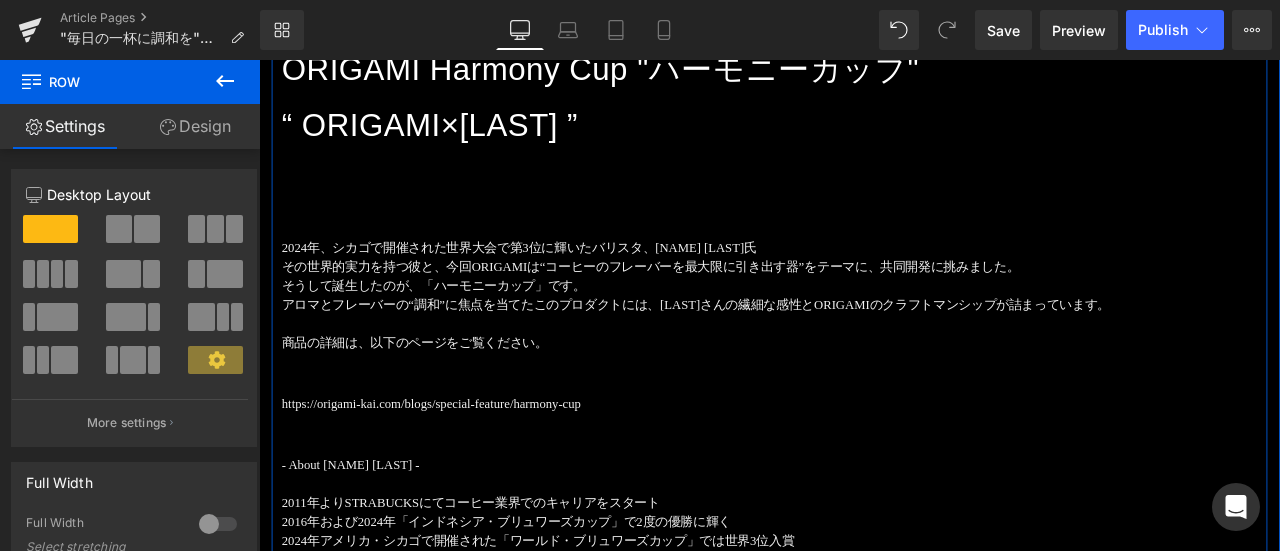 scroll, scrollTop: 1300, scrollLeft: 0, axis: vertical 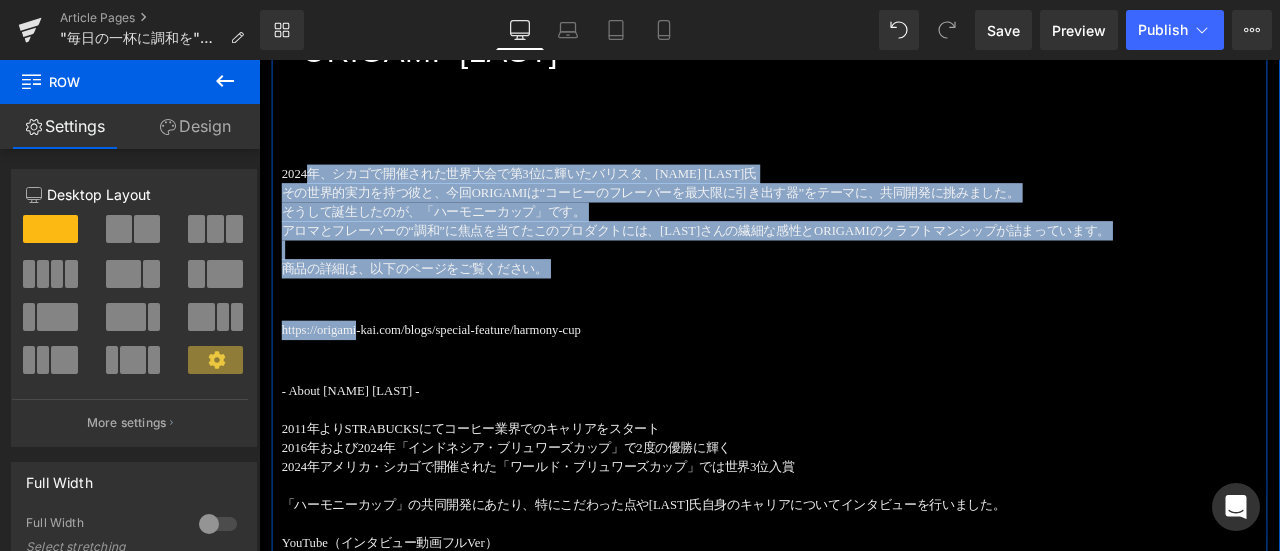 click on "その世界的実力を持つ彼と、今回ORIGAMIは“コーヒーのフレーバーを最大限に引き出す器”をテーマに、共同開発に挑みました。" at bounding box center (864, 217) 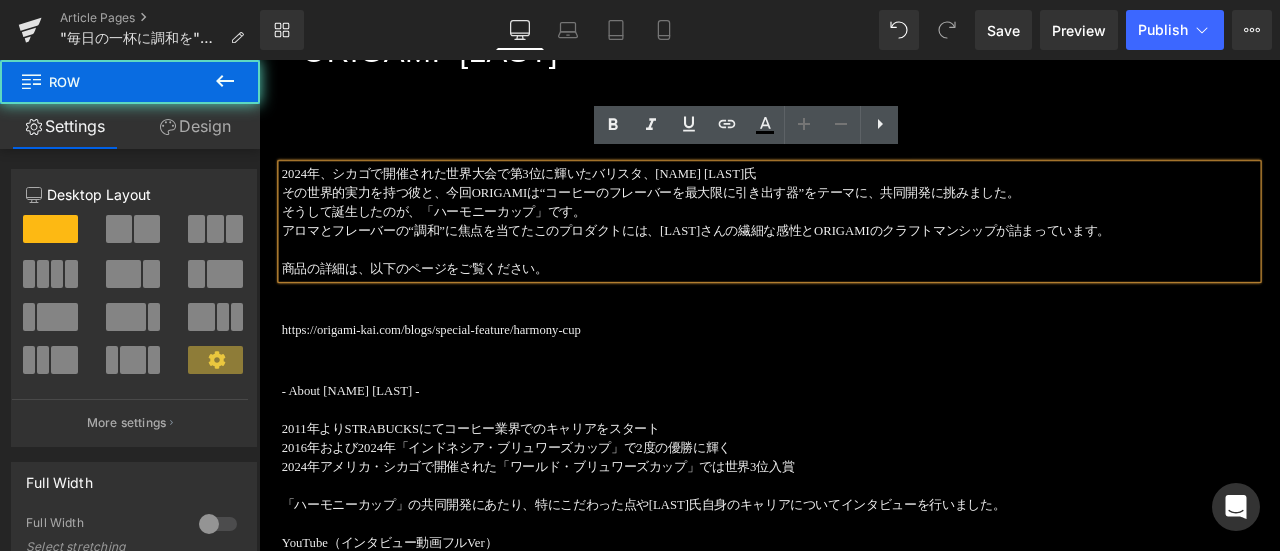 click on "ORIGAMI Harmony Cup  "ハーモニーカップ" “ ORIGAMI×Ryan Wibawa ” Heading         ORIGAMI Harmony Cup "ハーモニーカップ" “ ORIGAMI×Ryan Wibawa ” Heading         2024年、シカゴで開催された世界大会で第3位に輝いたバリスタ、Ryan Wibawa氏 その世界的実力を持つ彼と、今回ORIGAMIは“コーヒーのフレーバーを最大限に引き出す器”をテーマに、共同開発に挑みました。 そうして誕生したのが、「ハーモニーカップ」です。 アロマとフレーバーの“調和”に焦点を当てたこのプロダクトには、Ryanさんの繊細な感性とORIGAMIのクラフトマンシップが詰まっています。 商品の詳細は、以下のページをご覧ください。 Text Block         https://origami-kai.com/blogs/special-feature/harmony-cup Text Block         - About Ryan Wibawa - 2011年よりSTRABUCKSにてコーヒー業界でのキャリアをスタート  https://youtu.be/vCC4kiFDFL0" at bounding box center [864, 3326] 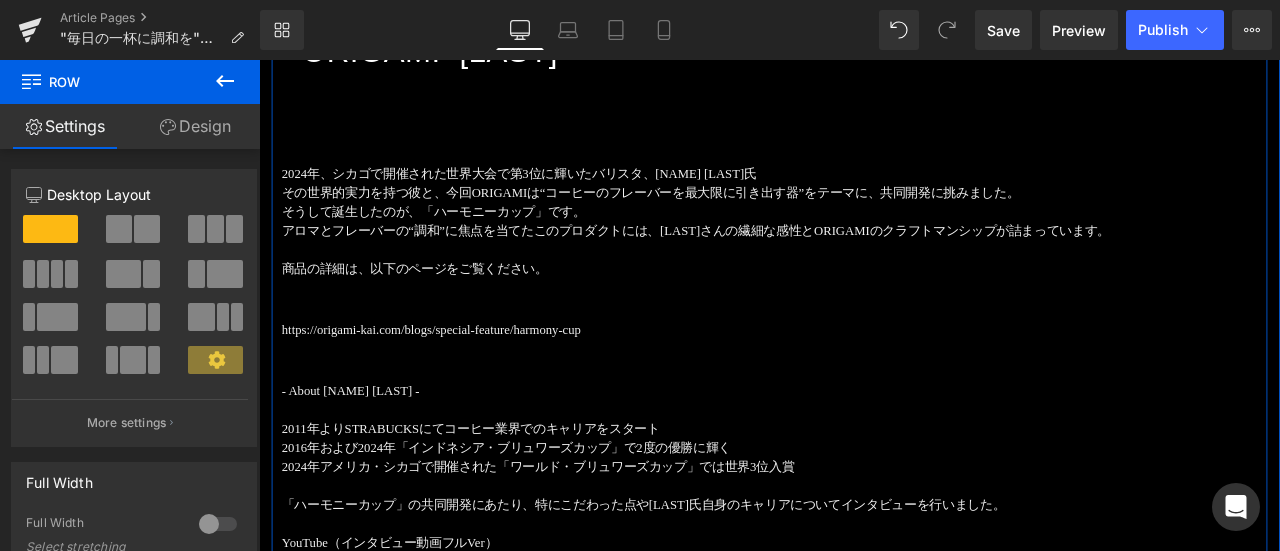 click on "ORIGAMI Harmony Cup  "ハーモニーカップ" “ ORIGAMI×Ryan Wibawa ” Heading         ORIGAMI Harmony Cup "ハーモニーカップ" “ ORIGAMI×Ryan Wibawa ” Heading         2024年、シカゴで開催された世界大会で第3位に輝いたバリスタ、Ryan Wibawa氏 その世界的実力を持つ彼と、今回ORIGAMIは“コーヒーのフレーバーを最大限に引き出す器”をテーマに、共同開発に挑みました。 そうして誕生したのが、「ハーモニーカップ」です。 アロマとフレーバーの“調和”に焦点を当てたこのプロダクトには、Ryanさんの繊細な感性とORIGAMIのクラフトマンシップが詰まっています。 商品の詳細は、以下のページをご覧ください。 Text Block         https://origami-kai.com/blogs/special-feature/harmony-cup Text Block         - About Ryan Wibawa - 2011年よりSTRABUCKSにてコーヒー業界でのキャリアをスタート  https://youtu.be/vCC4kiFDFL0" at bounding box center [864, 3326] 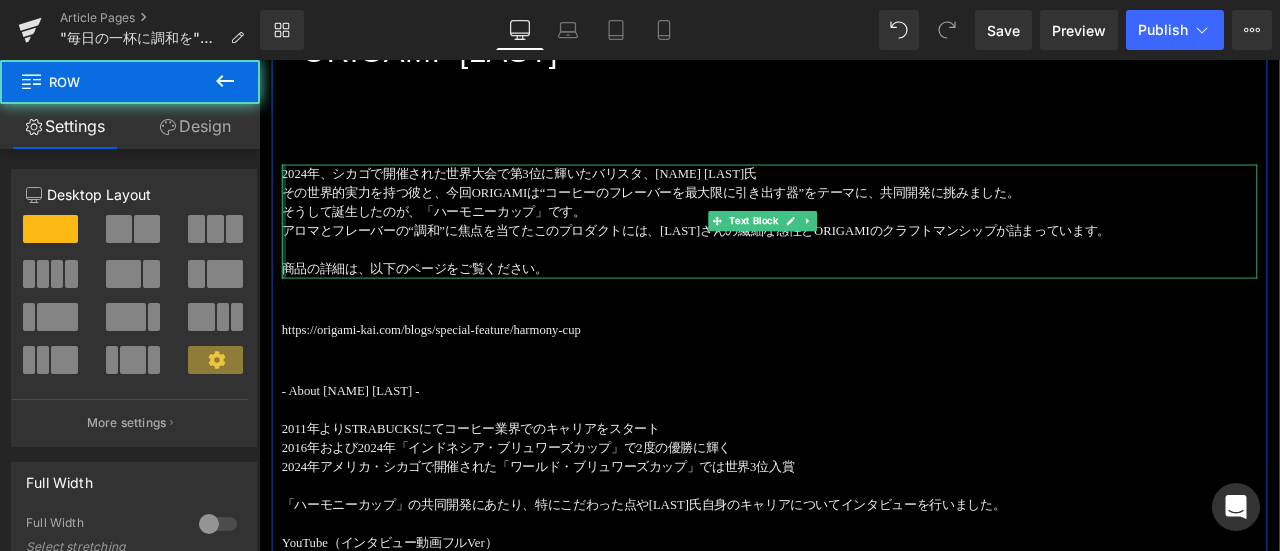 click on "2024年、シカゴで開催された世界大会で第3位に輝いたバリスタ、Ryan Wibawa氏" at bounding box center (864, 195) 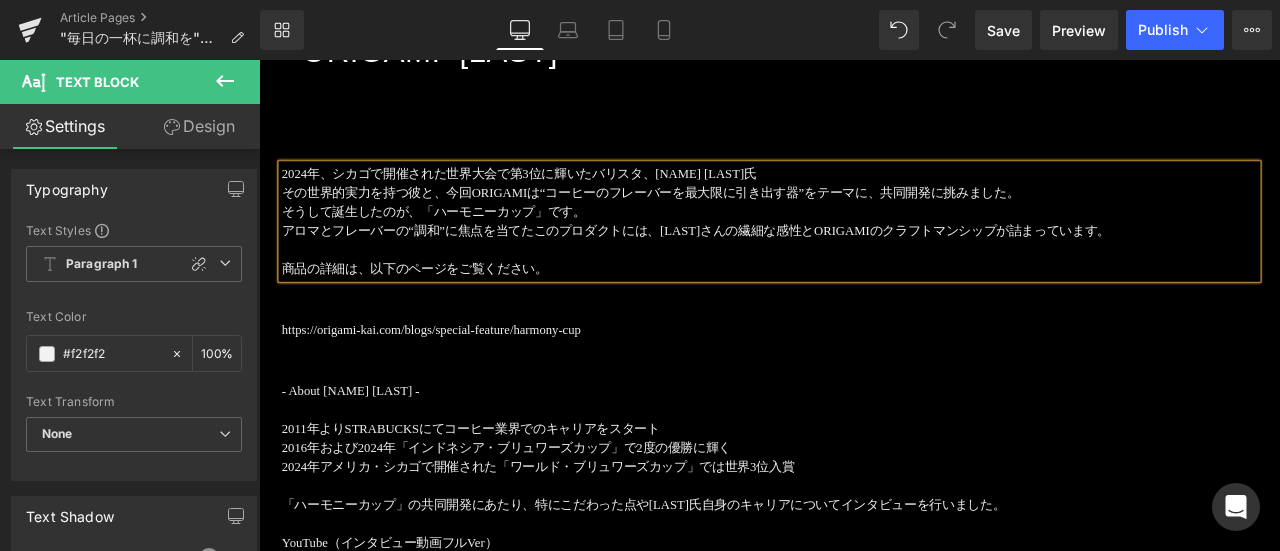 click on "ORIGAMI Harmony Cup  "ハーモニーカップ" “ ORIGAMI×Ryan Wibawa ” Heading         ORIGAMI Harmony Cup "ハーモニーカップ" “ ORIGAMI×Ryan Wibawa ” Heading         2024年、シカゴで開催された世界大会で第3位に輝いたバリスタ、Ryan Wibawa氏 その世界的実力を持つ彼と、今回ORIGAMIは“コーヒーのフレーバーを最大限に引き出す器”をテーマに、共同開発に挑みました。 そうして誕生したのが、「ハーモニーカップ」です。 アロマとフレーバーの“調和”に焦点を当てたこのプロダクトには、Ryanさんの繊細な感性とORIGAMIのクラフトマンシップが詰まっています。 商品の詳細は、以下のページをご覧ください。 Text Block         https://origami-kai.com/blogs/special-feature/harmony-cup Text Block         - About Ryan Wibawa - 2011年よりSTRABUCKSにてコーヒー業界でのキャリアをスタート  https://youtu.be/vCC4kiFDFL0" at bounding box center [864, 3326] 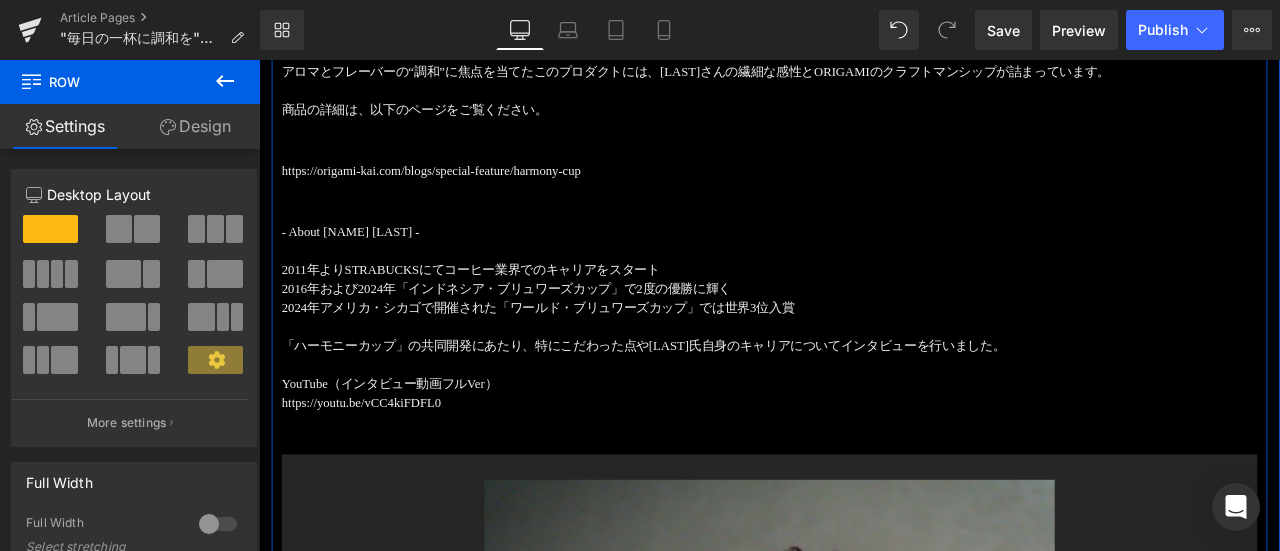 scroll, scrollTop: 1500, scrollLeft: 0, axis: vertical 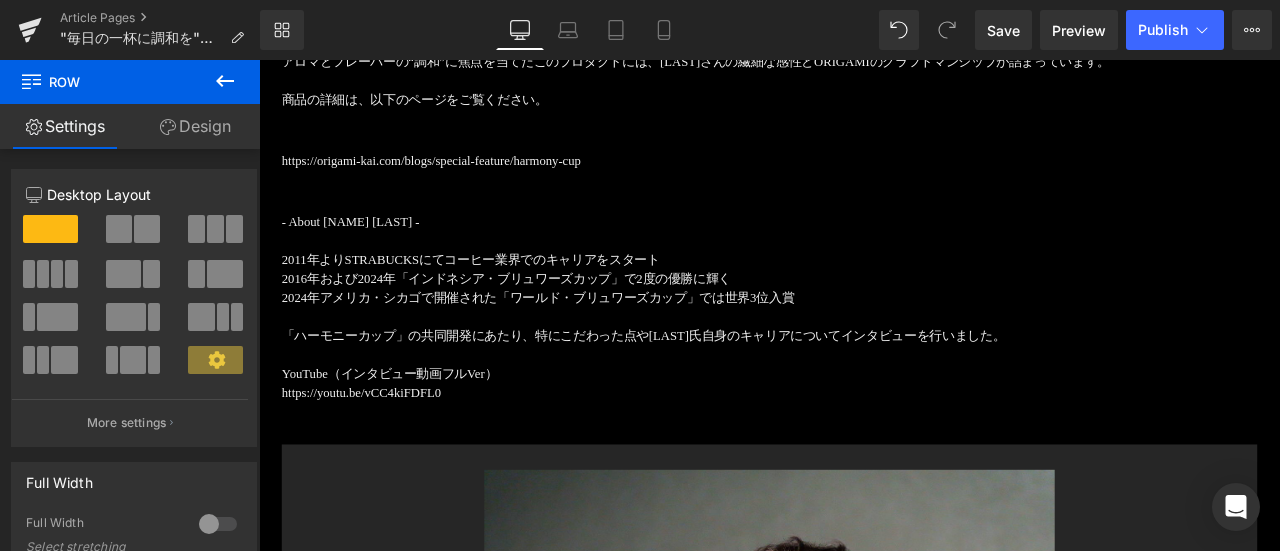 click 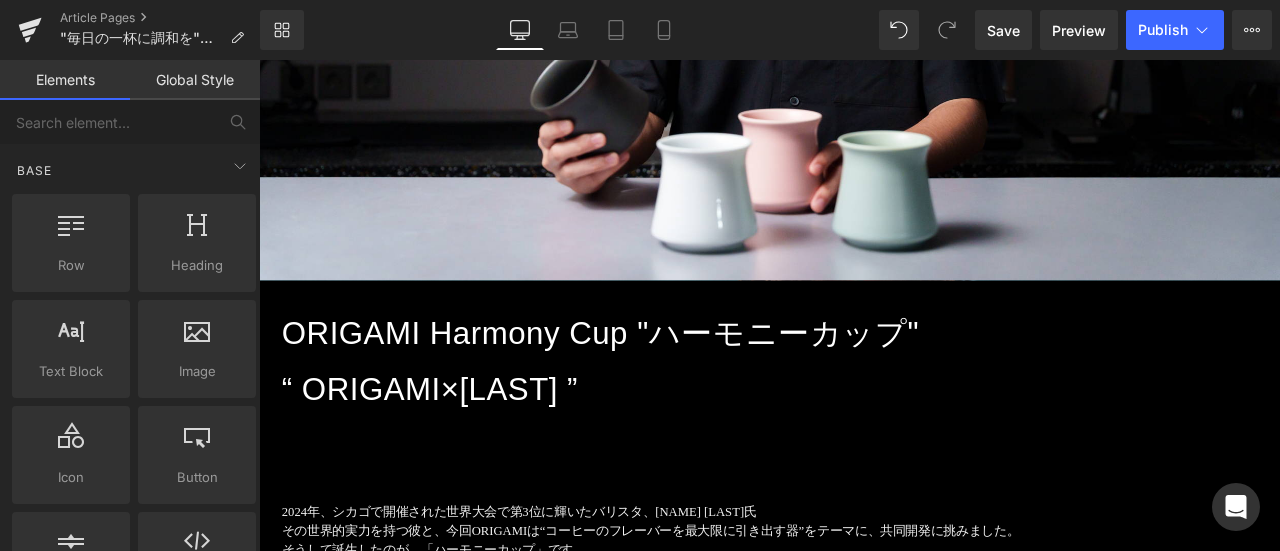 scroll, scrollTop: 1100, scrollLeft: 0, axis: vertical 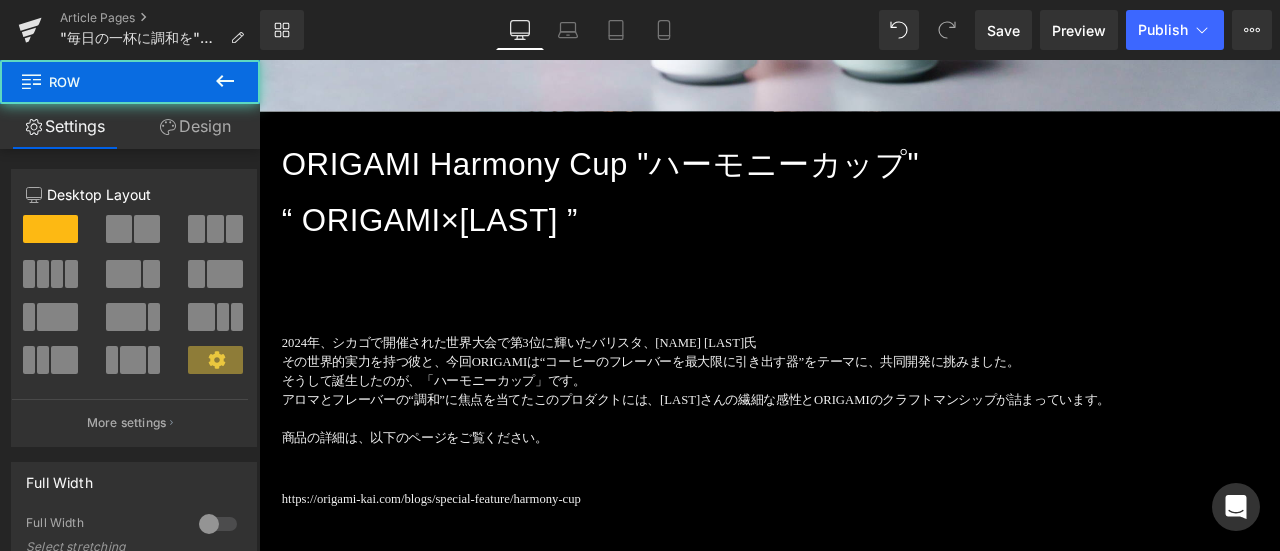 click on "ORIGAMI Harmony Cup  "ハーモニーカップ" “ ORIGAMI×Ryan Wibawa ” Heading         ORIGAMI Harmony Cup "ハーモニーカップ" “ ORIGAMI×Ryan Wibawa ” Heading         2024年、シカゴで開催された世界大会で第3位に輝いたバリスタ、Ryan Wibawa氏 その世界的実力を持つ彼と、今回ORIGAMIは“コーヒーのフレーバーを最大限に引き出す器”をテーマに、共同開発に挑みました。 そうして誕生したのが、「ハーモニーカップ」です。 アロマとフレーバーの“調和”に焦点を当てたこのプロダクトには、Ryanさんの繊細な感性とORIGAMIのクラフトマンシップが詰まっています。 商品の詳細は、以下のページをご覧ください。 Text Block         https://origami-kai.com/blogs/special-feature/harmony-cup Text Block         - About Ryan Wibawa - 2011年よりSTRABUCKSにてコーヒー業界でのキャリアをスタート  https://youtu.be/vCC4kiFDFL0" at bounding box center (864, 3526) 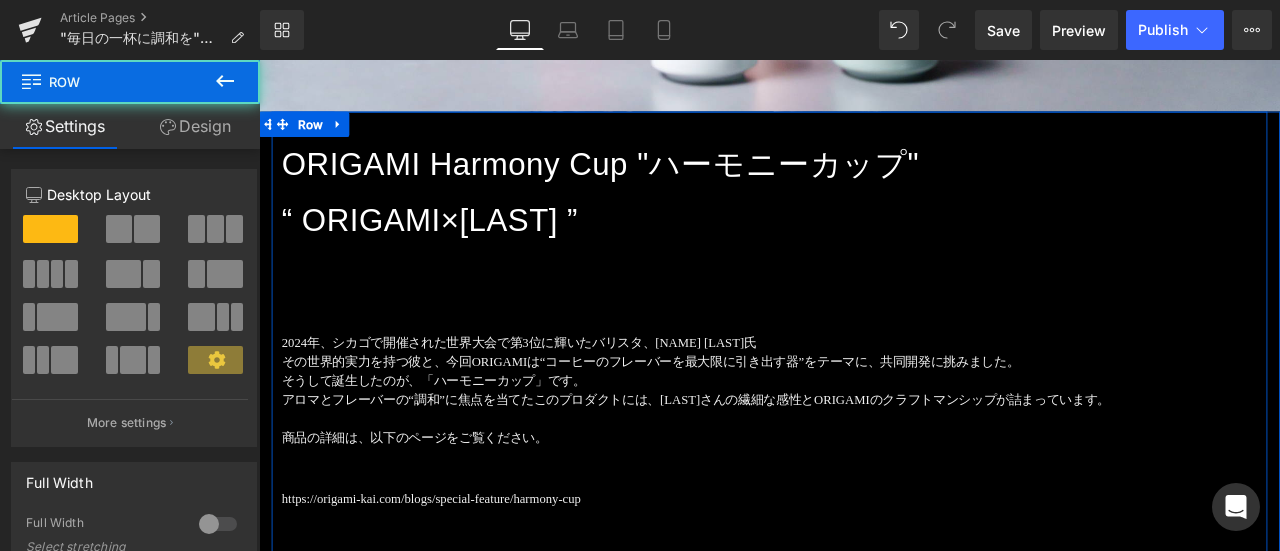 click on "そうして誕生したのが、「ハーモニーカップ」です。" at bounding box center [864, 440] 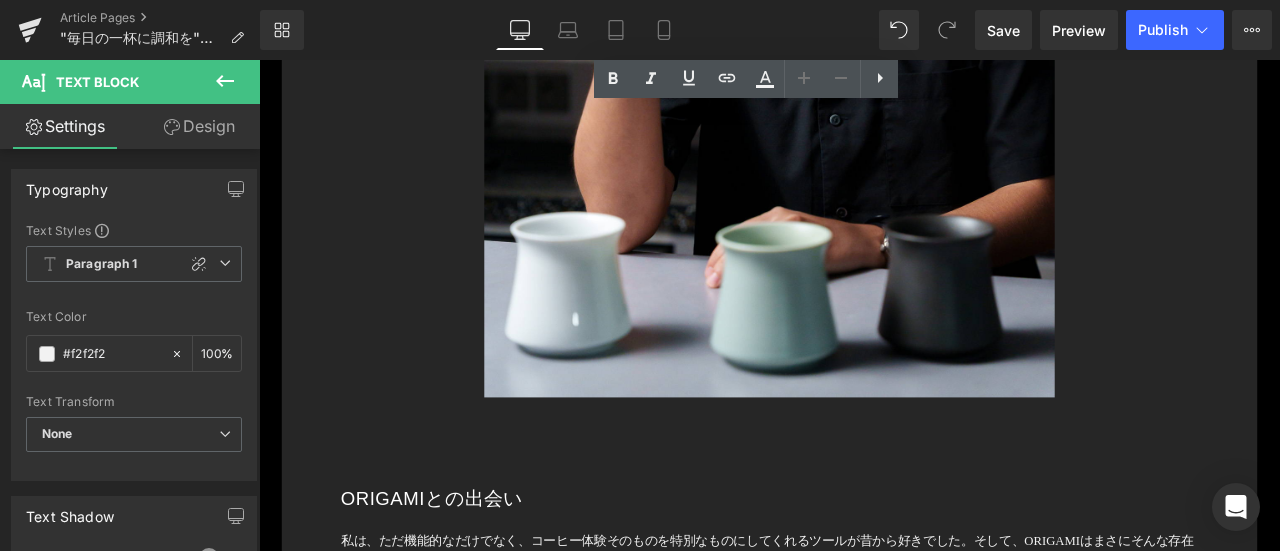 scroll, scrollTop: 2100, scrollLeft: 0, axis: vertical 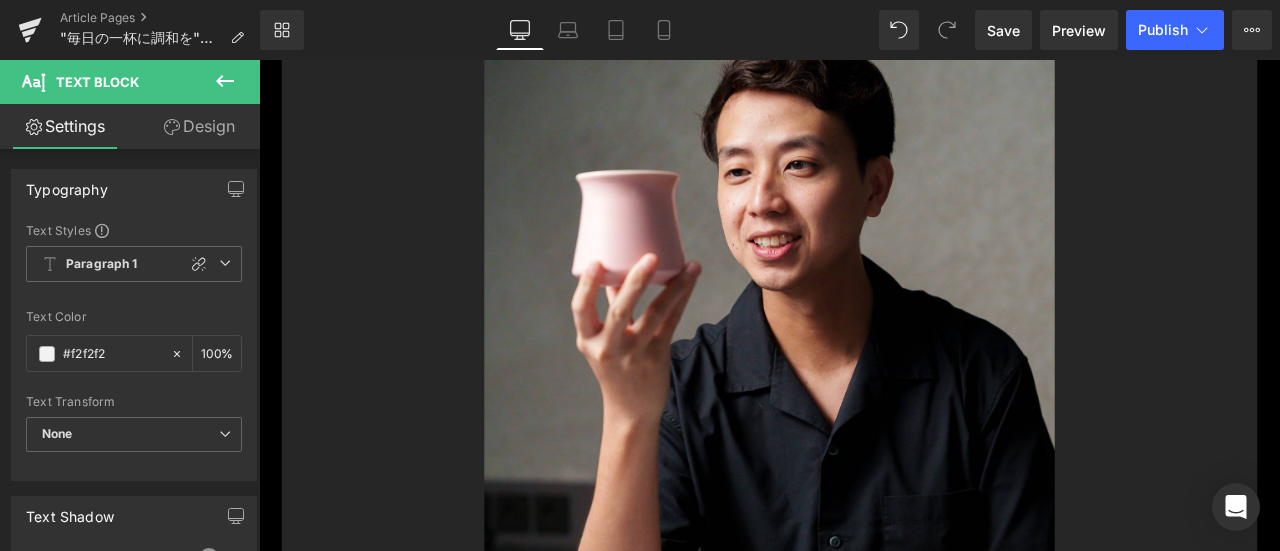 drag, startPoint x: 242, startPoint y: 79, endPoint x: 245, endPoint y: 89, distance: 10.440307 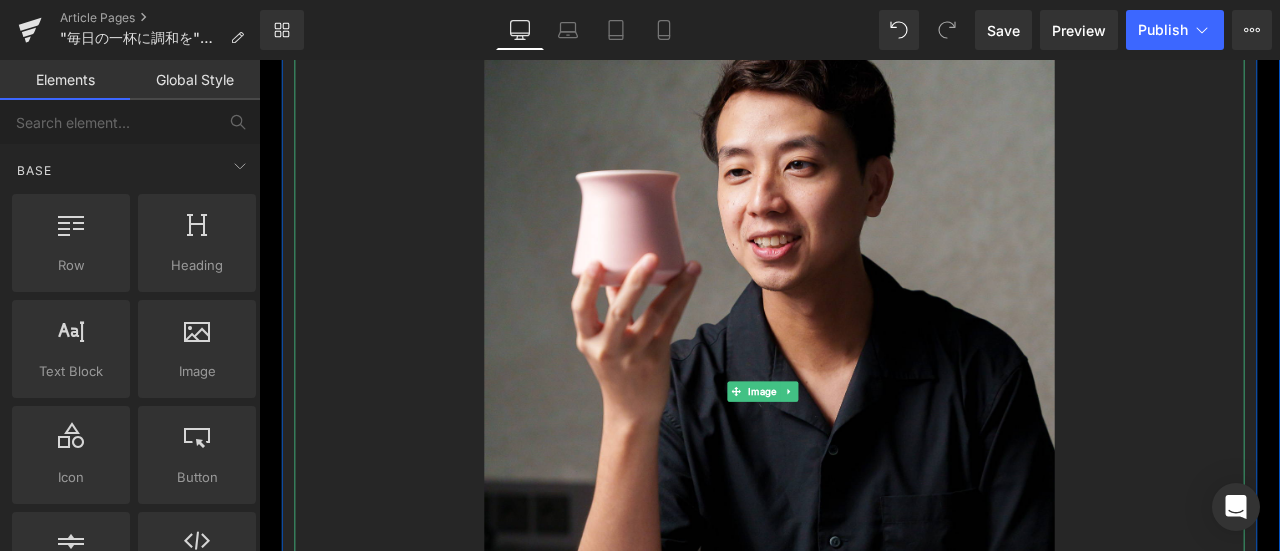 drag, startPoint x: 1296, startPoint y: 253, endPoint x: 1369, endPoint y: 67, distance: 199.81241 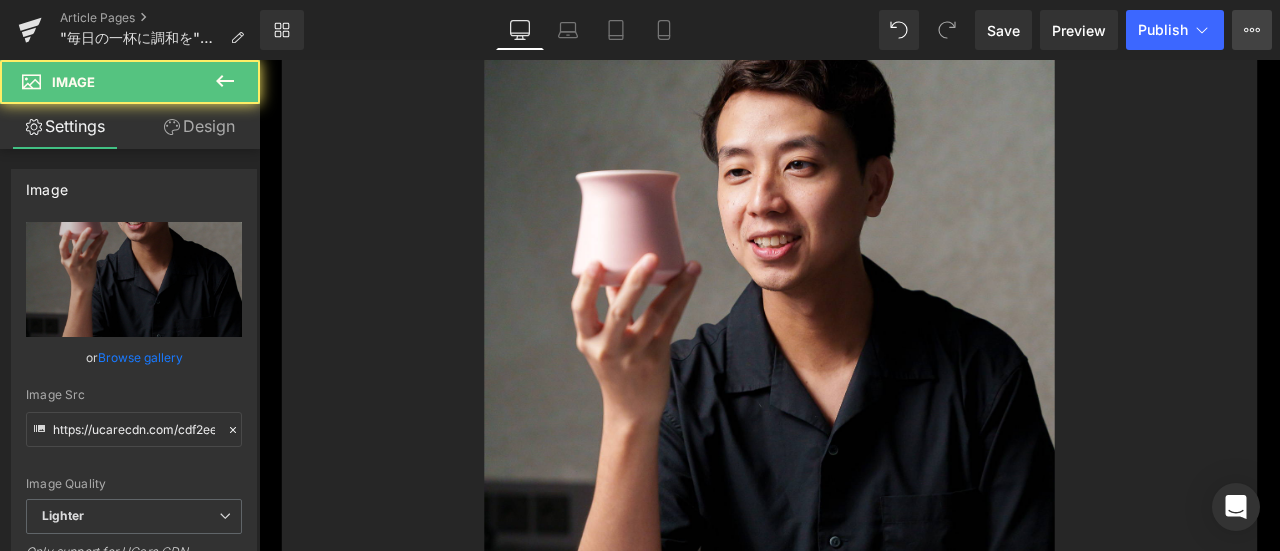 click 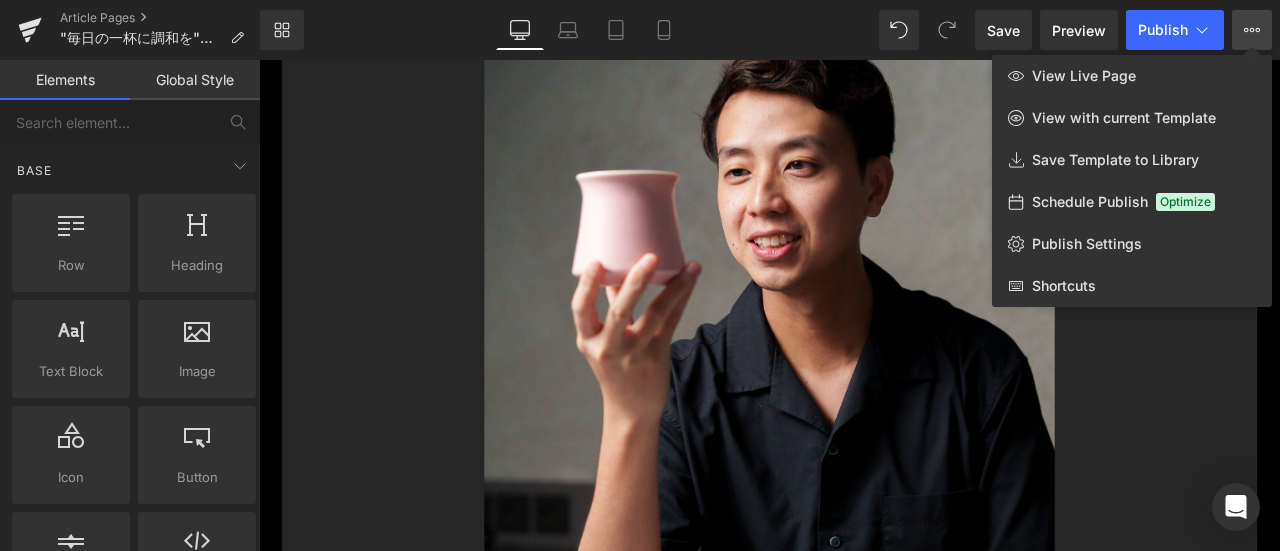 click at bounding box center (769, 305) 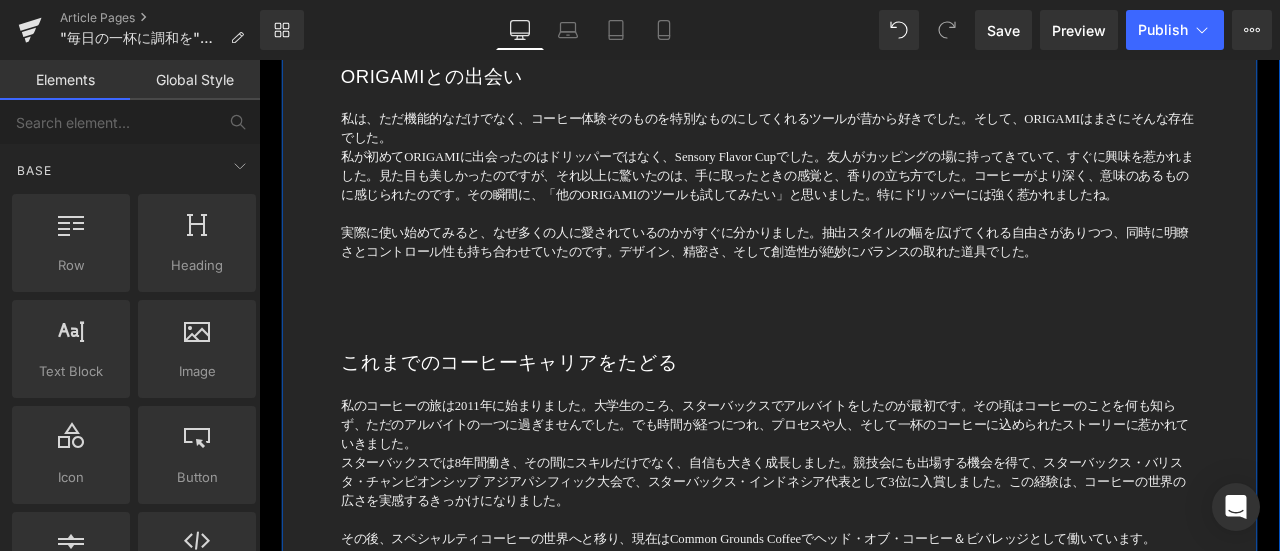 click on "私が初めてORIGAMIに出会ったのはドリッパーではなく、Sensory Flavor Cupでした。友人がカッピングの場に持ってきていて、すぐに興味を惹かれました。見た目も美しかったのですが、それ以上に驚いたのは、手に取ったときの感覚と、香りの立ち方でした。コーヒーがより深く、意味のあるものに感じられたのです。その瞬間に、「他のORIGAMIのツールも試してみたい」と思いました。特にドリッパーには強く惹かれましたね。" at bounding box center [864, 209] 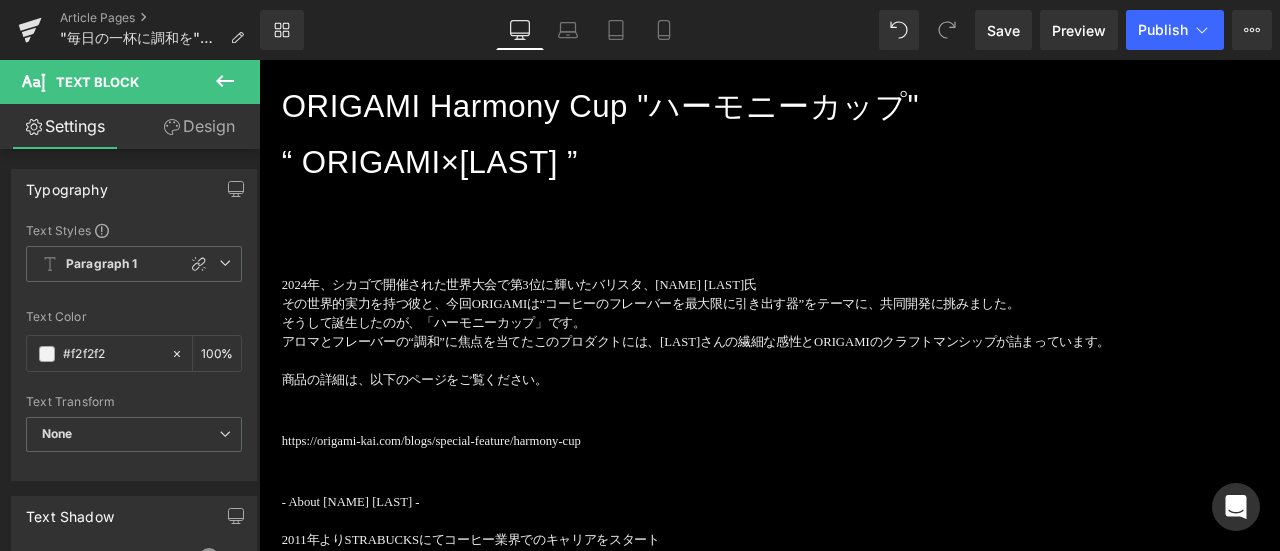 scroll, scrollTop: 1200, scrollLeft: 0, axis: vertical 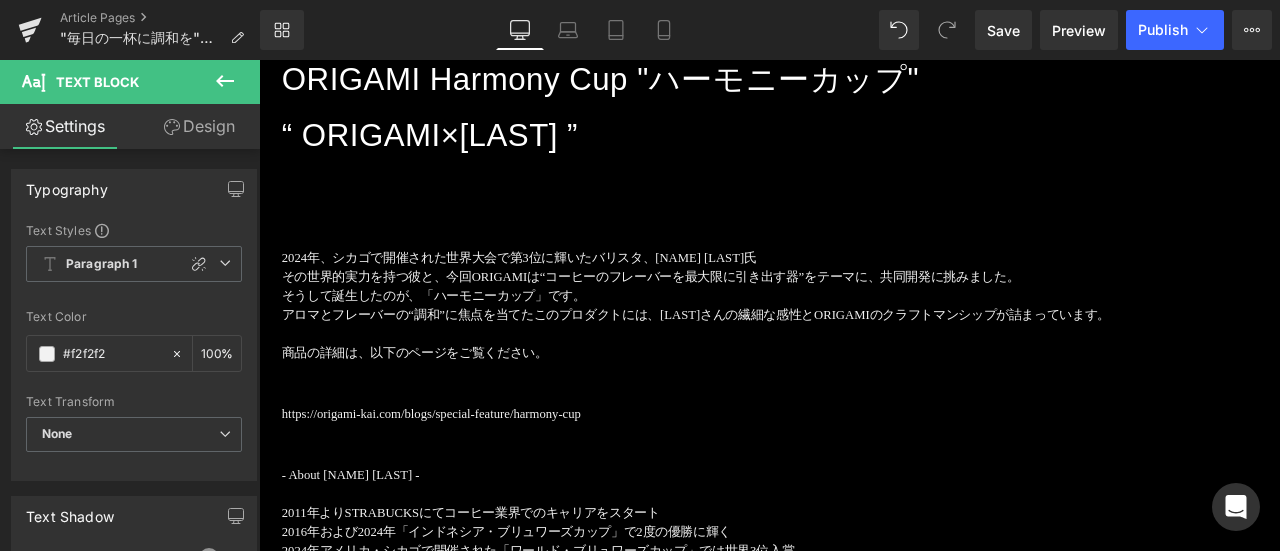 click on "アロマとフレーバーの“調和”に焦点を当てたこのプロダクトには、Ryanさんの繊細な感性とORIGAMIのクラフトマンシップが詰まっています。" at bounding box center [864, 362] 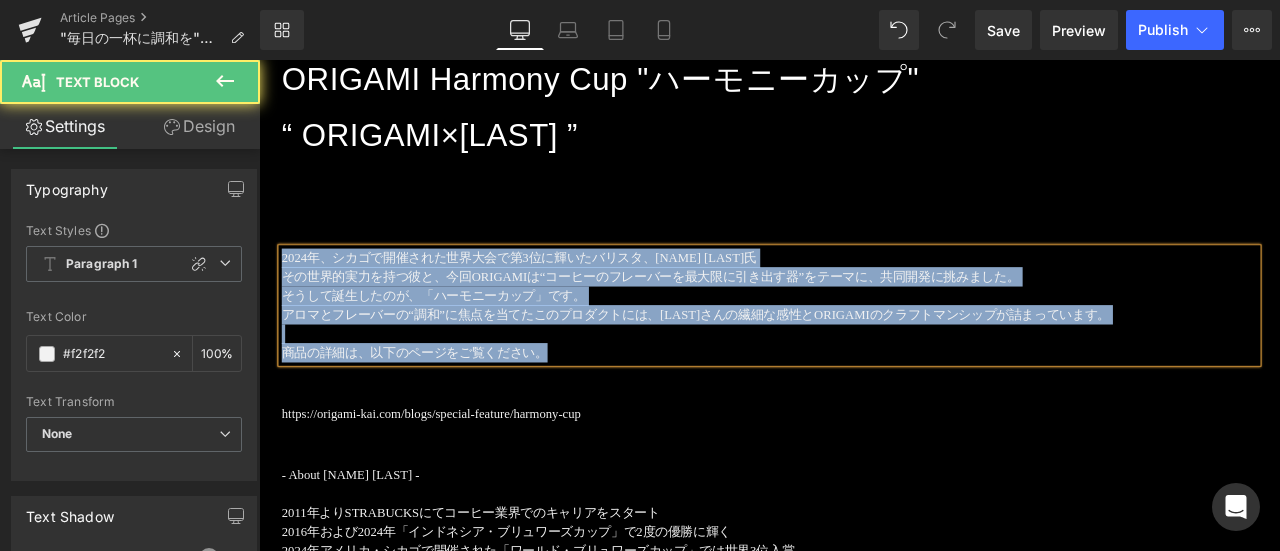 copy on "2024年、シカゴで開催された世界大会で第3位に輝いたバリスタ、Ryan Wibawa氏 その世界的実力を持つ彼と、今回ORIGAMIは“コーヒーのフレーバーを最大限に引き出す器”をテーマに、共同開発に挑みました。 そうして誕生したのが、「ハーモニーカップ」です。 アロマとフレーバーの“調和”に焦点を当てたこのプロダクトには、Ryanさんの繊細な感性とORIGAMIのクラフトマンシップが詰まっています。 商品の詳細は、以下のページをご覧ください。" 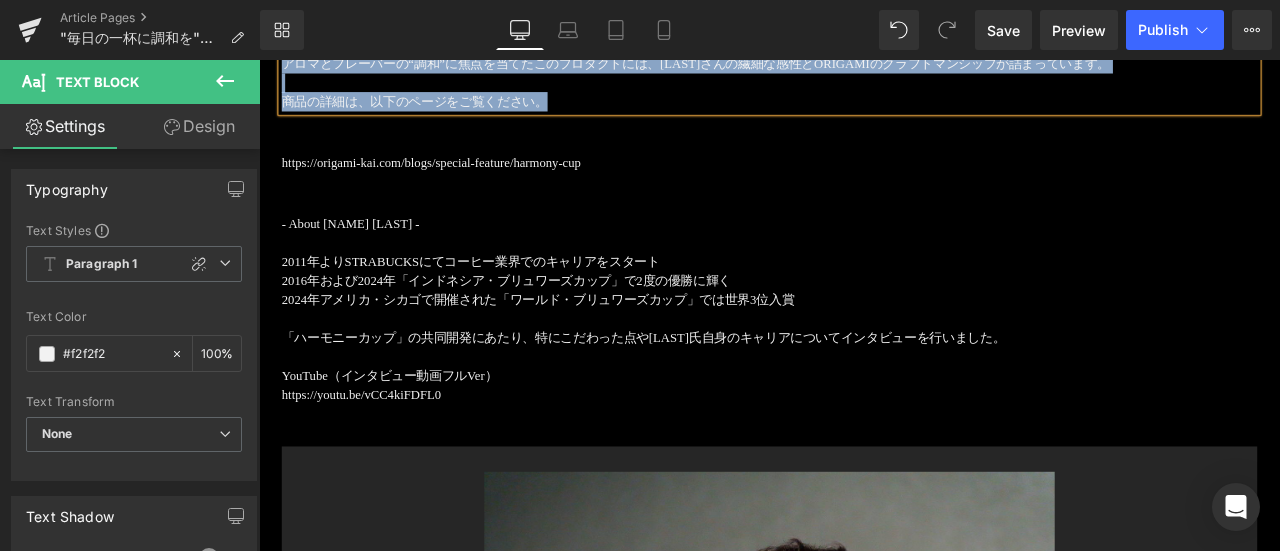 scroll, scrollTop: 1500, scrollLeft: 0, axis: vertical 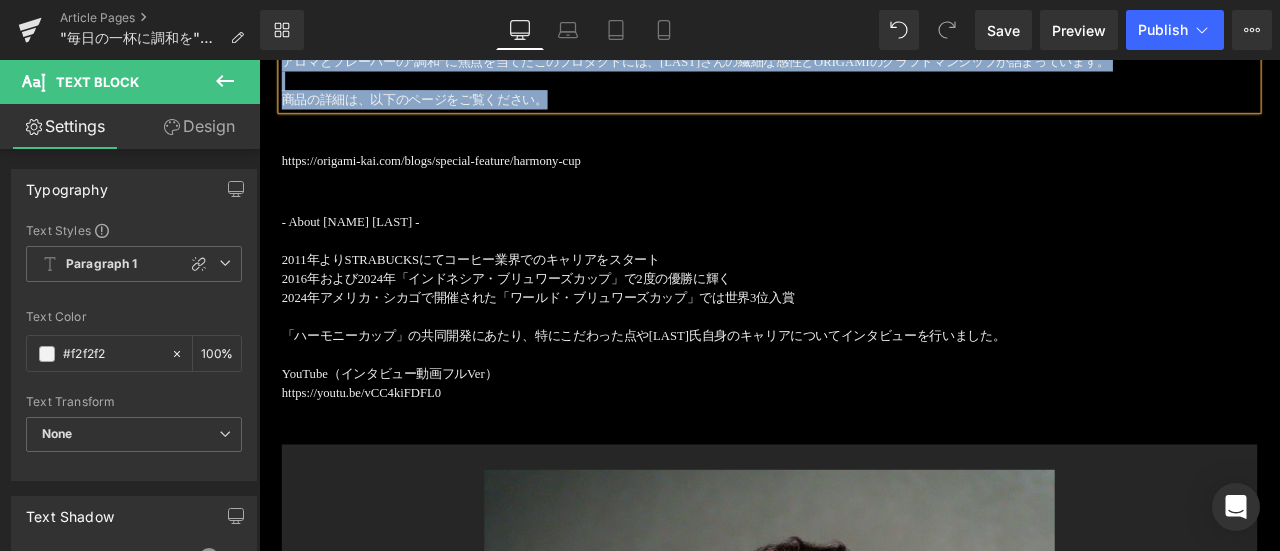 click on "2016年および2024年「インドネシア・ブリュワーズカップ」で2度の優勝に輝く" at bounding box center (864, 320) 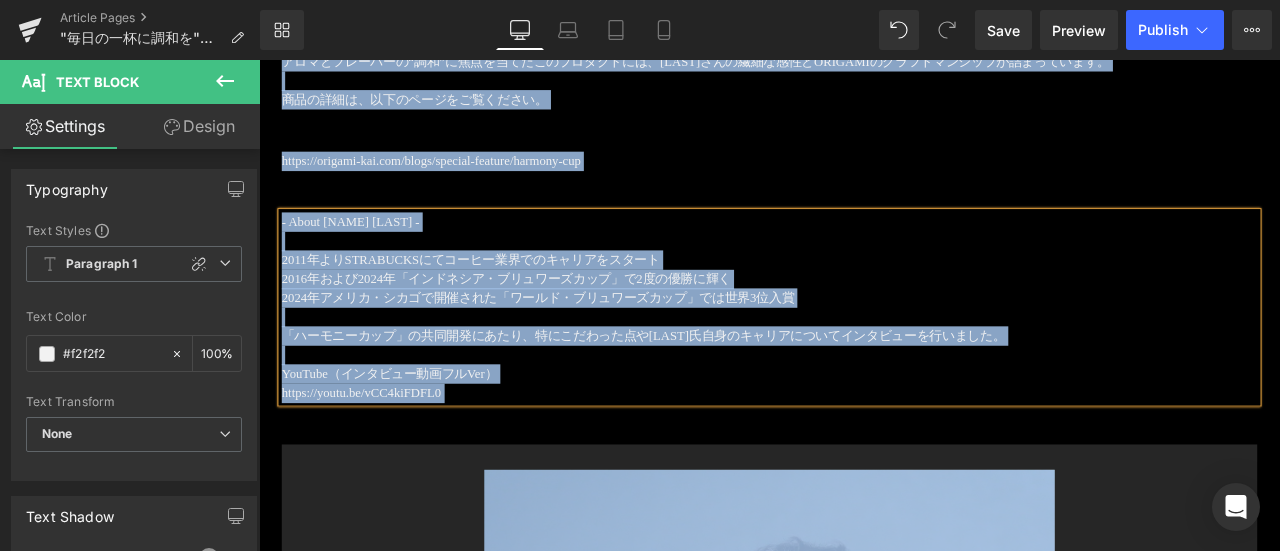 copy on "コンテンツに進む
メールマガジンの新規購読で初回注文が10％OFFのクーポンをGET 　＞
夏季休業日と発送のお知らせ 　＞
【7月24日（木）～9月7日】発送日の一時的な変更のお知らせ 　＞
卸販売（ビジネス利用）ご希望の方へ
すべての商品
抽出器具
抽出器具
すべて
ドリッパー
ドリッパーホルダー
ペーパーフィルター
サーバー
セット
マグ＆カップ
マグ＆カップ
すべて
ラテボウル
マグ
カップ
カッピング
ギフト
グッズ
ORIGAMI Tea
..." 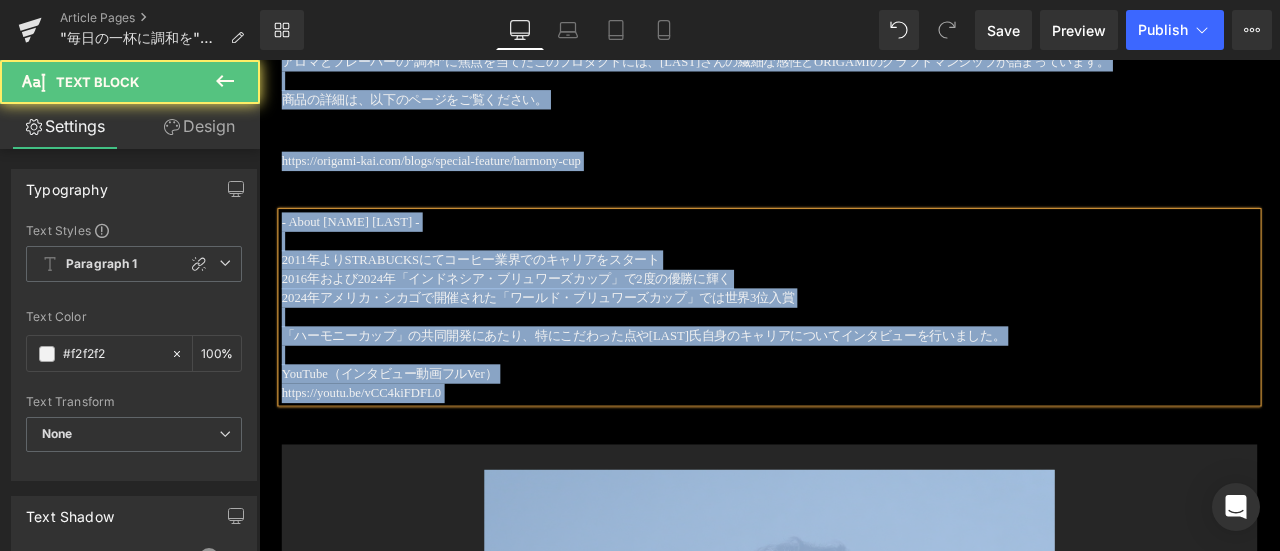 click at bounding box center (864, 365) 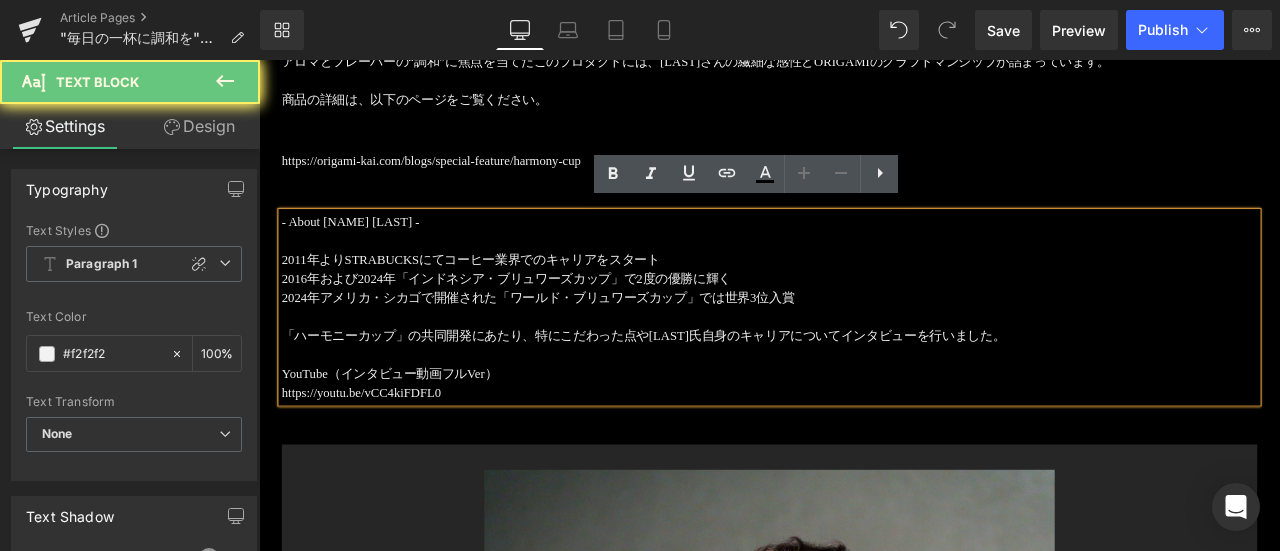 click on "YouTube（インタビュー動画フルVer）" at bounding box center [864, 432] 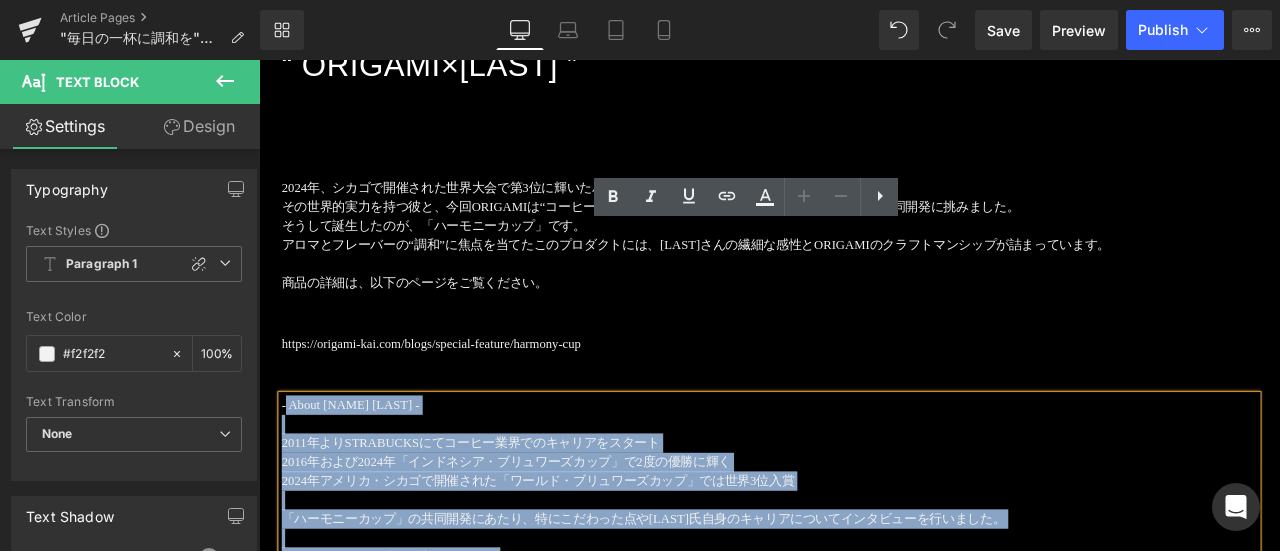 scroll, scrollTop: 1246, scrollLeft: 0, axis: vertical 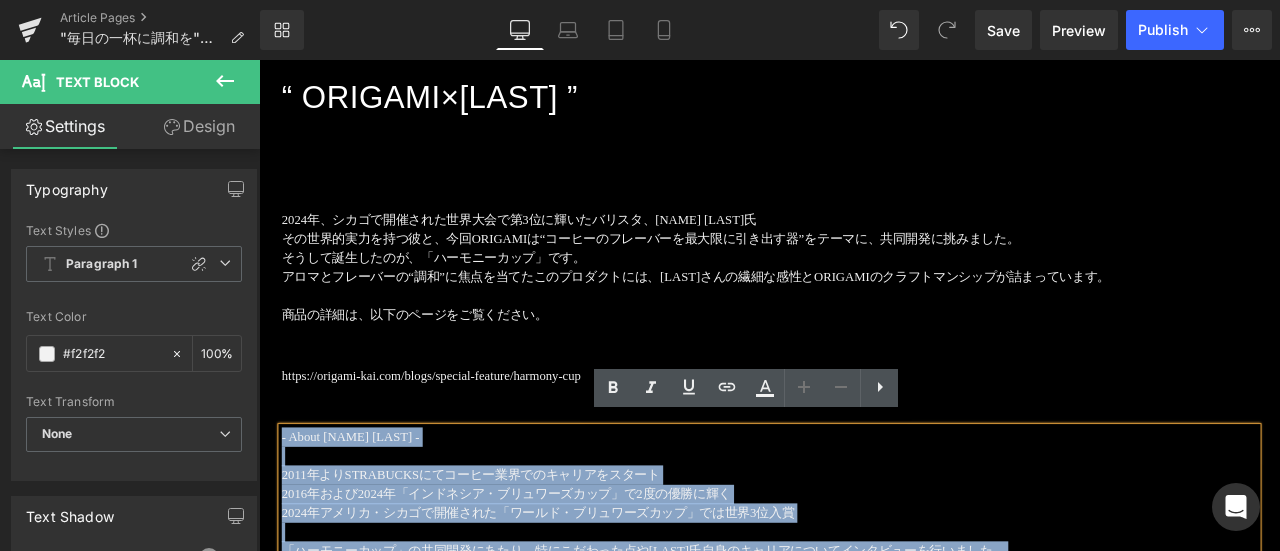drag, startPoint x: 555, startPoint y: 444, endPoint x: 278, endPoint y: 505, distance: 283.6371 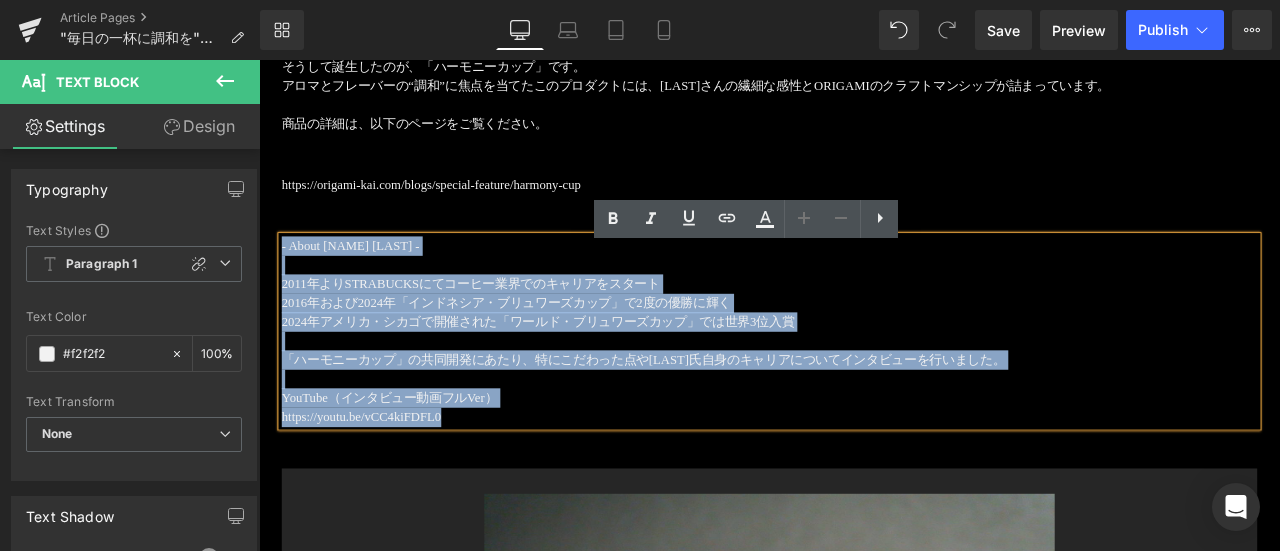 scroll, scrollTop: 1546, scrollLeft: 0, axis: vertical 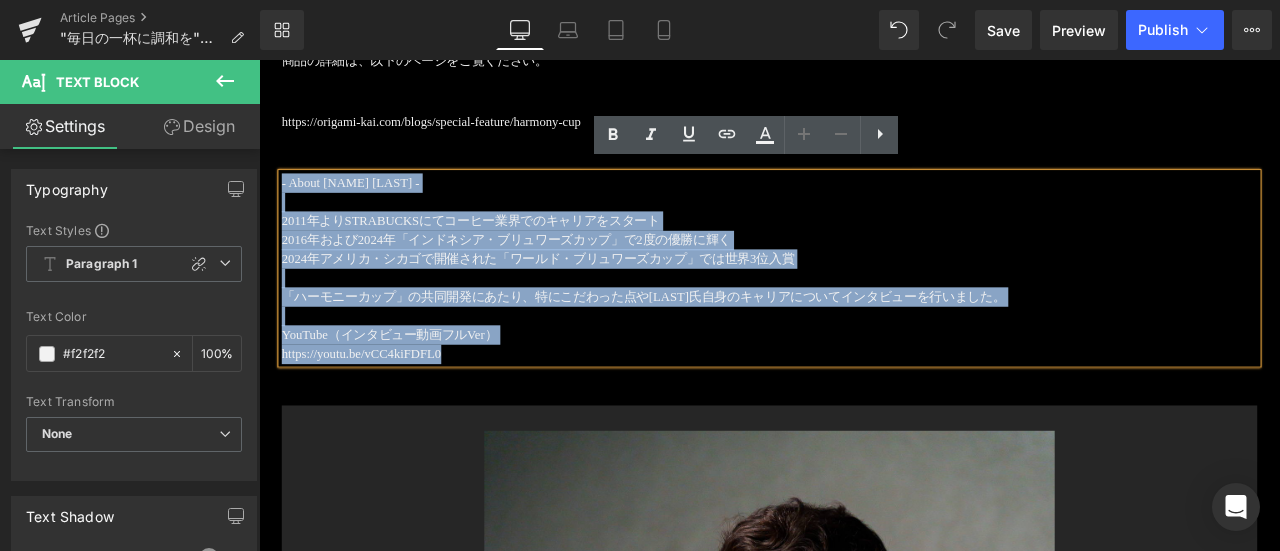 copy on "- About Ryan Wibawa - 2011年よりSTRABUCKSにてコーヒー業界でのキャリアをスタート  2016年および2024年「インドネシア・ブリュワーズカップ」で2度の優勝に輝く  2024年アメリカ・シカゴで開催された「ワールド・ブリュワーズカップ」では世界3位入賞  「ハーモニーカップ」の共同開発にあたり、特にこだわった点やRyan氏自身のキャリアについてインタビューを行いました。 YouTube（インタビュー動画フルVer） https://youtu.be/vCC4kiFDFL0" 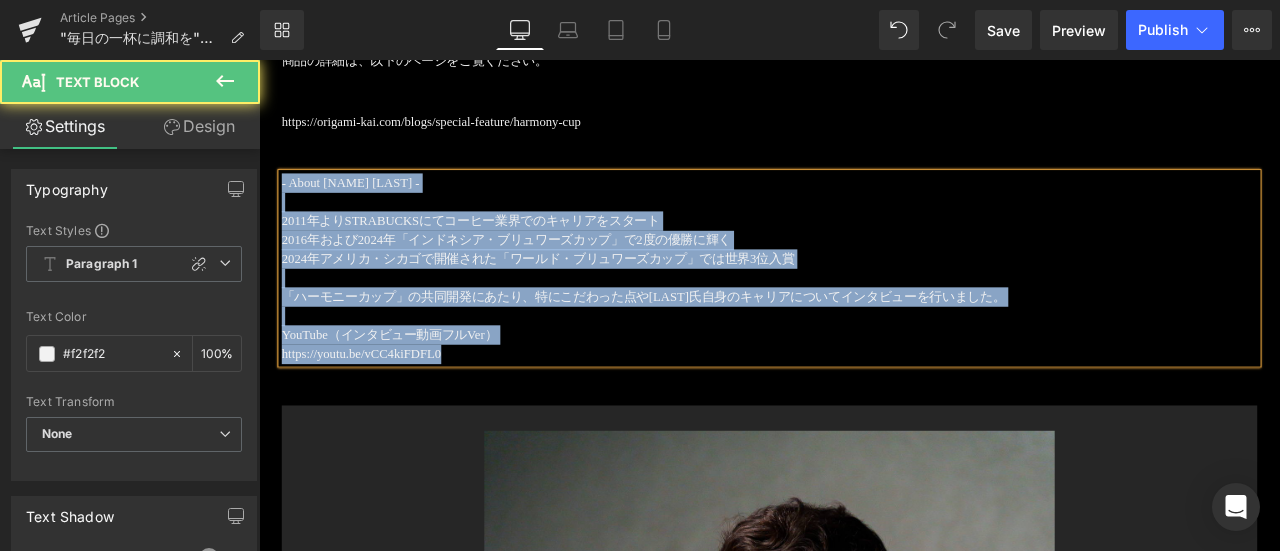 click at bounding box center [864, 319] 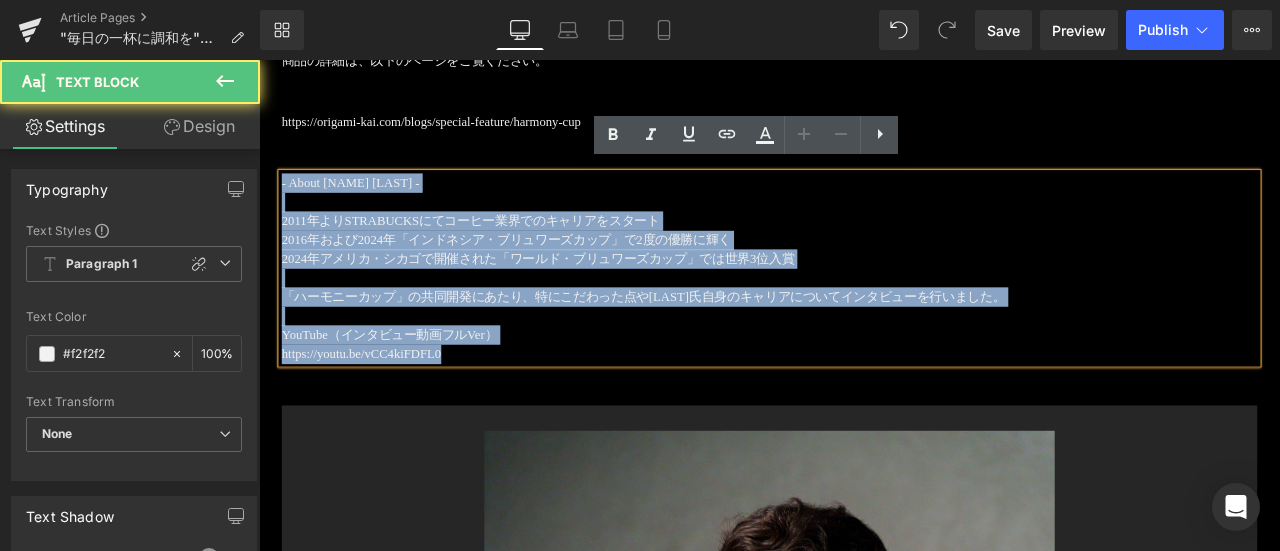 click at bounding box center (864, 364) 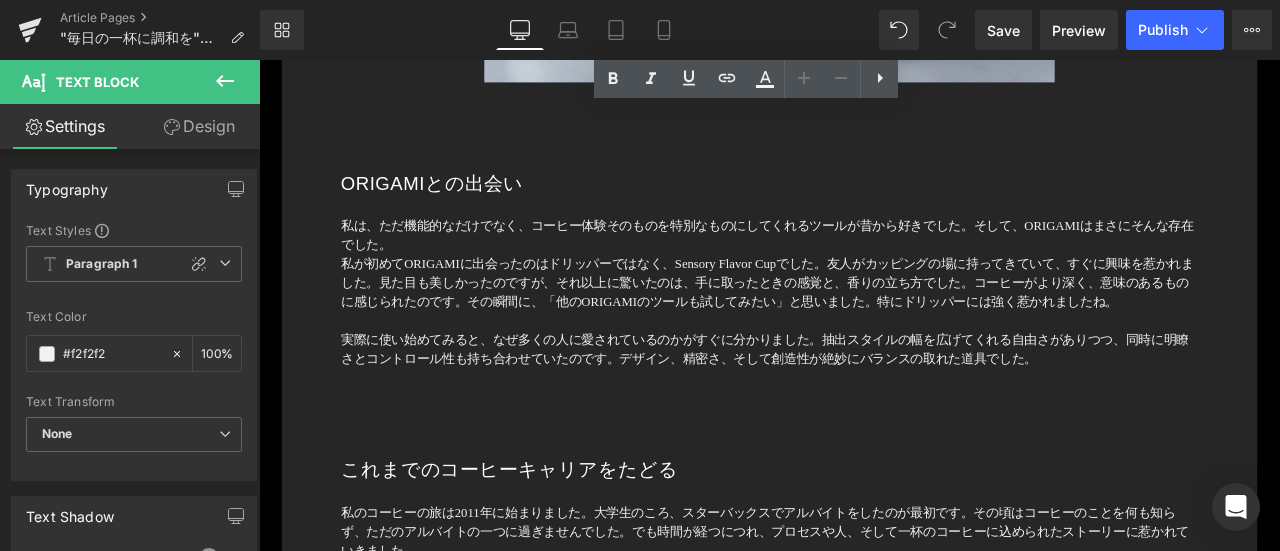 scroll, scrollTop: 3046, scrollLeft: 0, axis: vertical 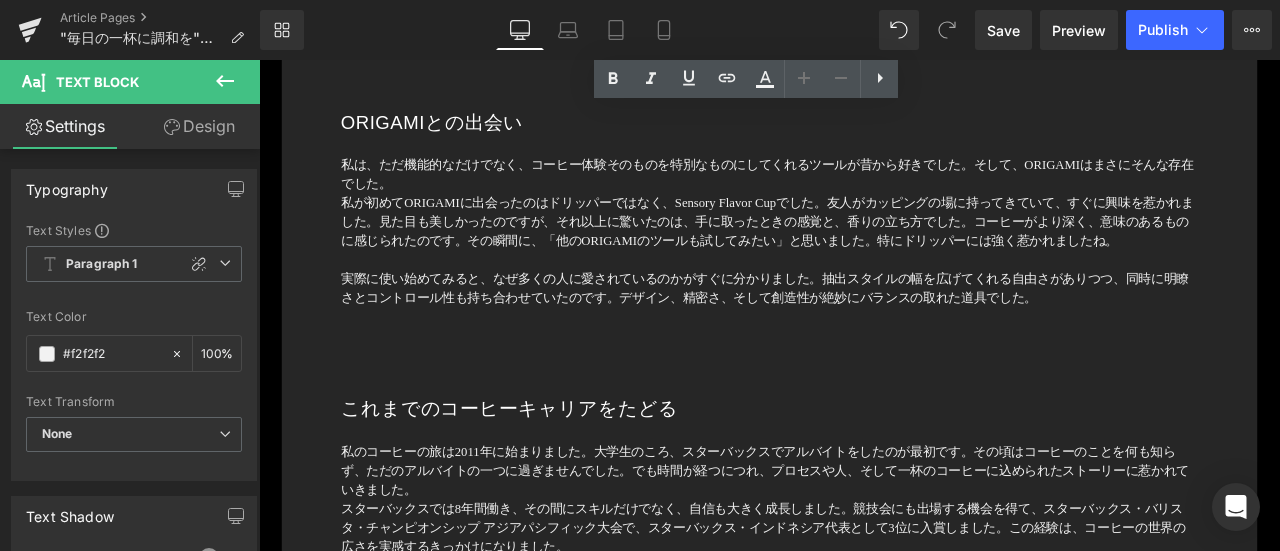 click on "私が初めてORIGAMIに出会ったのはドリッパーではなく、Sensory Flavor Cupでした。友人がカッピングの場に持ってきていて、すぐに興味を惹かれました。見た目も美しかったのですが、それ以上に驚いたのは、手に取ったときの感覚と、香りの立ち方でした。コーヒーがより深く、意味のあるものに感じられたのです。その瞬間に、「他のORIGAMIのツールも試してみたい」と思いました。特にドリッパーには強く惹かれましたね。" at bounding box center [864, 263] 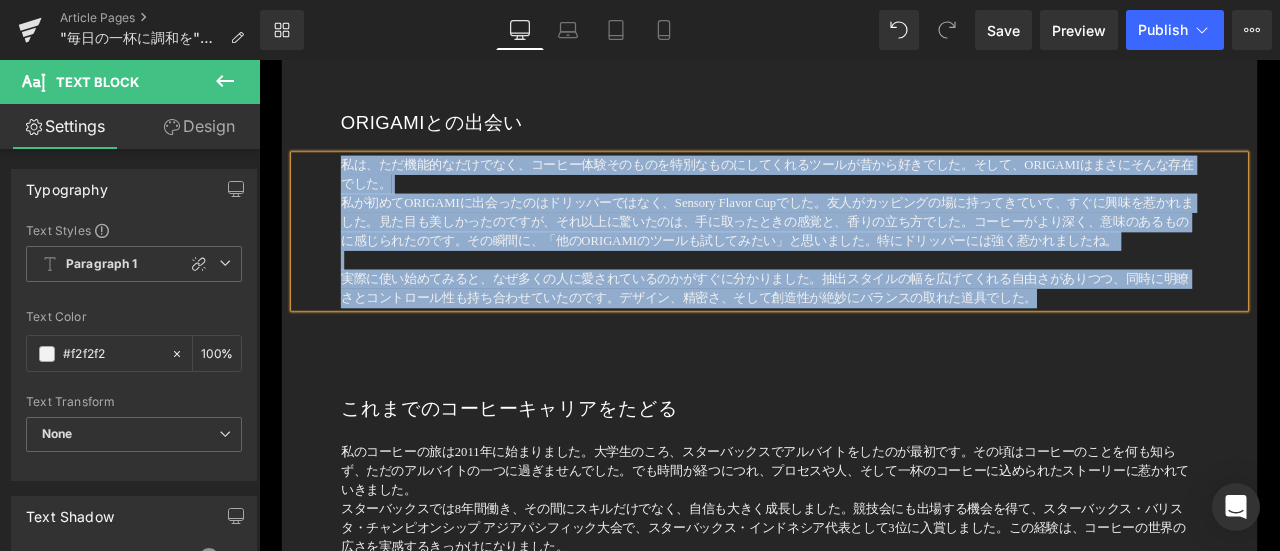 copy on "私は、ただ機能的なだけでなく、コーヒー体験そのものを特別なものにしてくれるツールが昔から好きでした。そして、ORIGAMIはまさにそんな存在でした。 私が初めてORIGAMIに出会ったのはドリッパーではなく、Sensory Flavor Cupでした。友人がカッピングの場に持ってきていて、すぐに興味を惹かれました。見た目も美しかったのですが、それ以上に驚いたのは、手に取ったときの感覚と、香りの立ち方でした。コーヒーがより深く、意味のあるものに感じられたのです。その瞬間に、「他のORIGAMIのツールも試してみたい」と思いました。特にドリッパーには強く惹かれましたね。 実際に使い始めてみると、なぜ多くの人に愛されているのかがすぐに分かりました。抽出スタイルの幅を広げてくれる自由さがありつつ、同時に明瞭さとコントロール性も持ち合わせていたのです。デザイン、精密さ、そして創造性が絶妙にバランスの取れた道具でした。..." 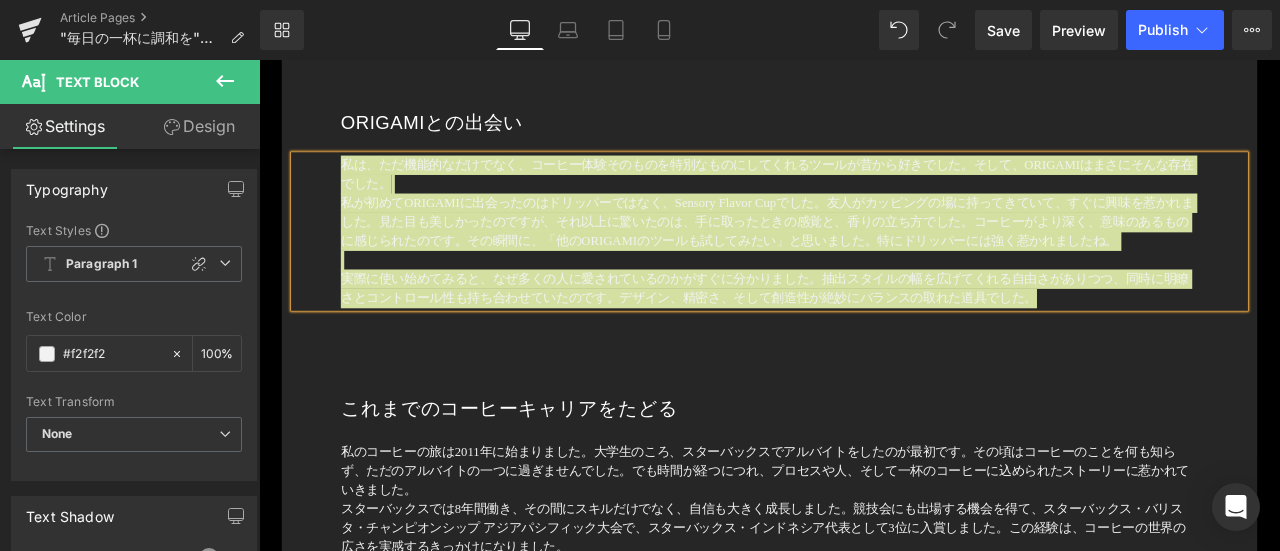 click on "Library Desktop Desktop Laptop Tablet Mobile Save Preview Publish Scheduled View Live Page View with current Template Save Template to Library Schedule Publish  Optimize  Publish Settings Shortcuts  Your page can’t be published   You've reached the maximum number of published pages on your plan  (117/999999).  You need to upgrade your plan or unpublish all your pages to get 1 publish slot.   Unpublish pages   Upgrade plan" at bounding box center [770, 30] 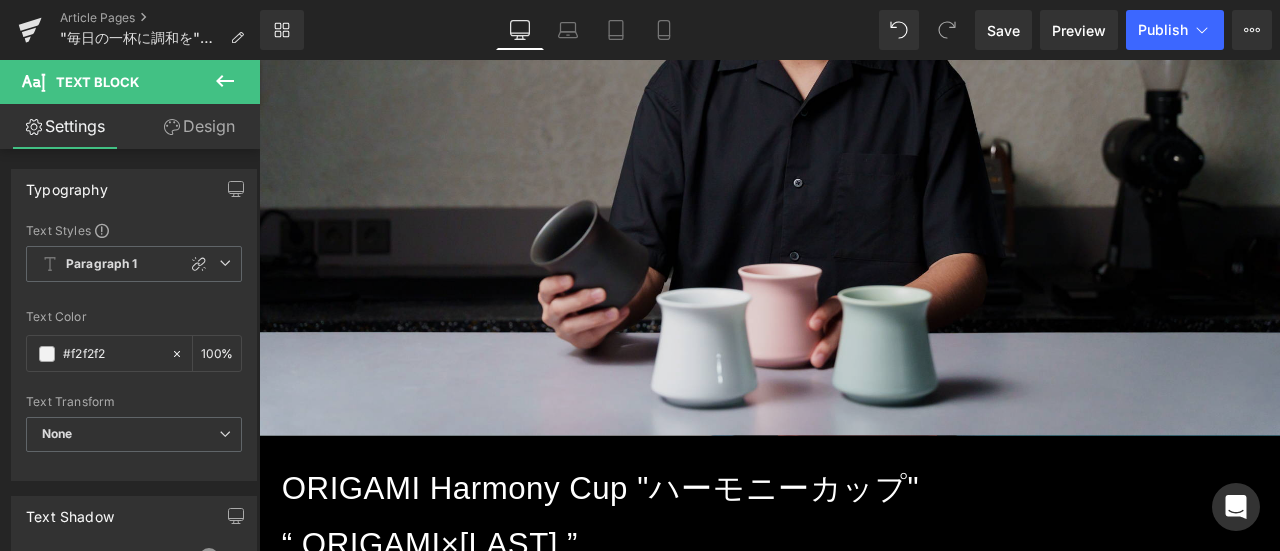 scroll, scrollTop: 646, scrollLeft: 0, axis: vertical 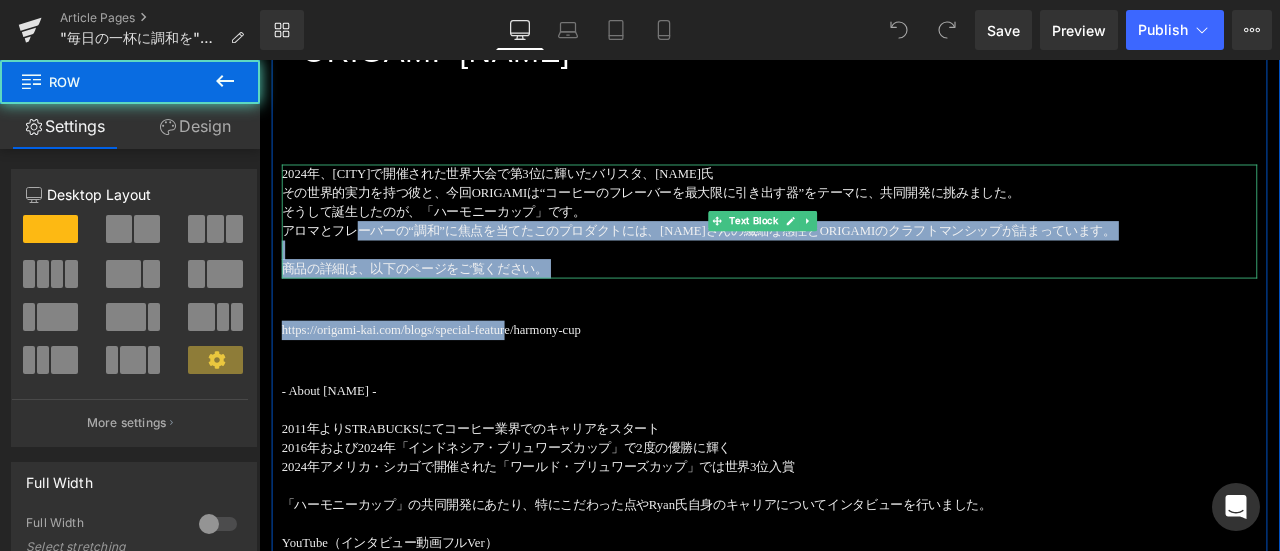 drag, startPoint x: 599, startPoint y: 316, endPoint x: 358, endPoint y: 231, distance: 255.55038 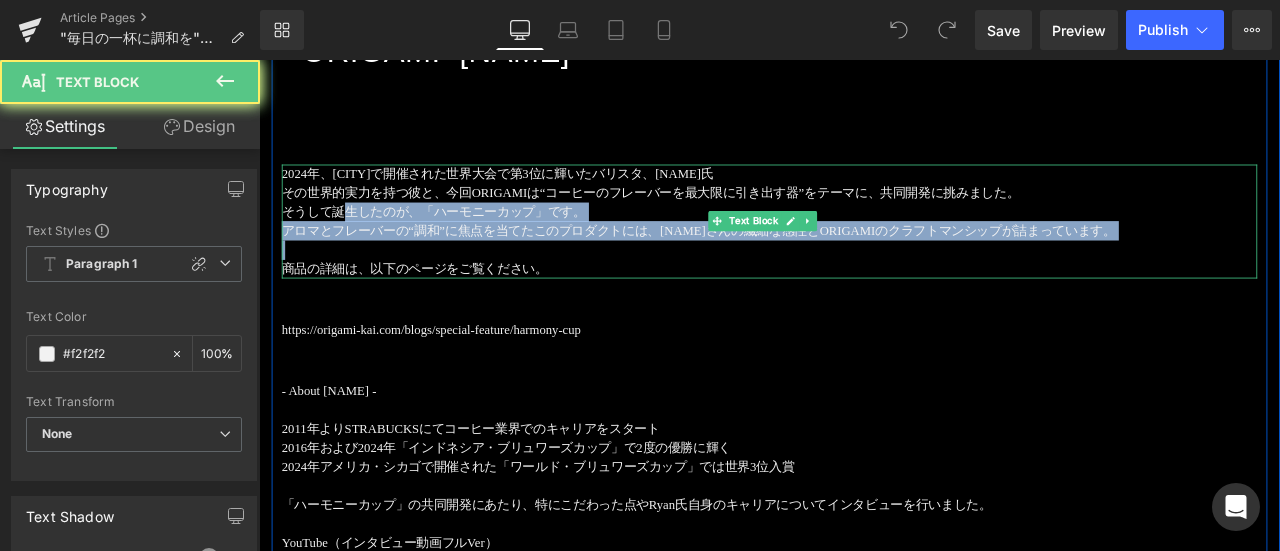 drag, startPoint x: 358, startPoint y: 231, endPoint x: 494, endPoint y: 268, distance: 140.94325 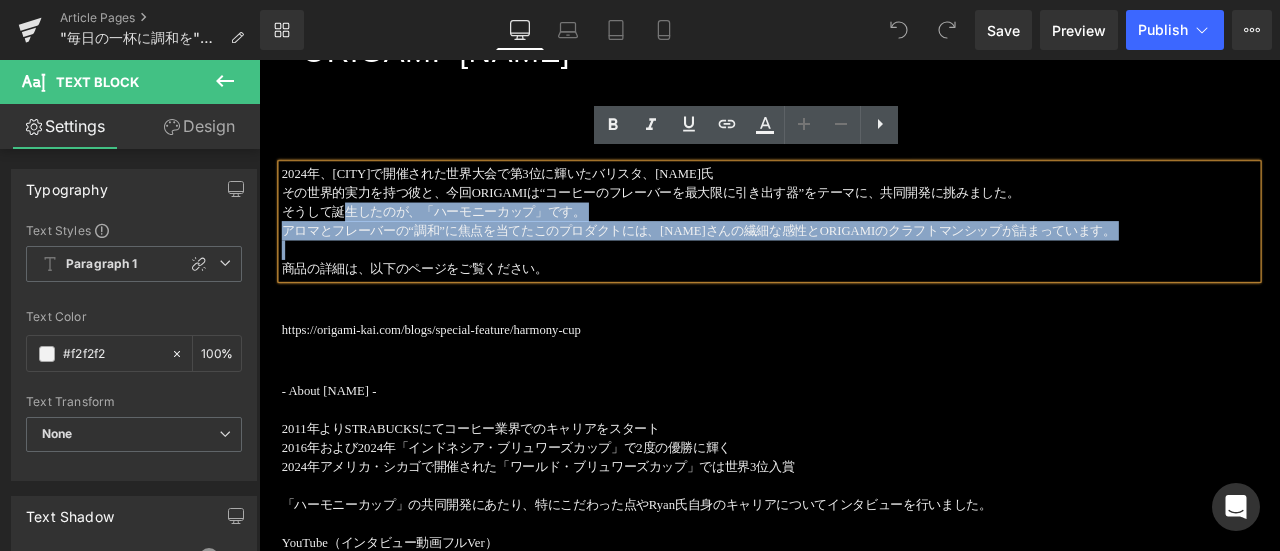 click at bounding box center (864, 285) 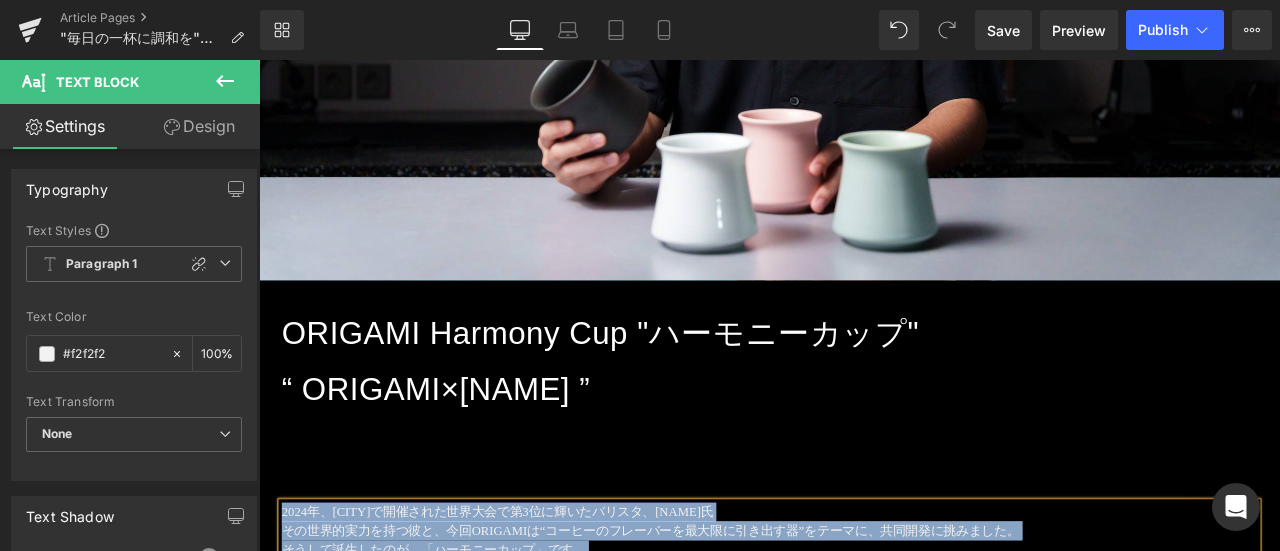 scroll, scrollTop: 1300, scrollLeft: 0, axis: vertical 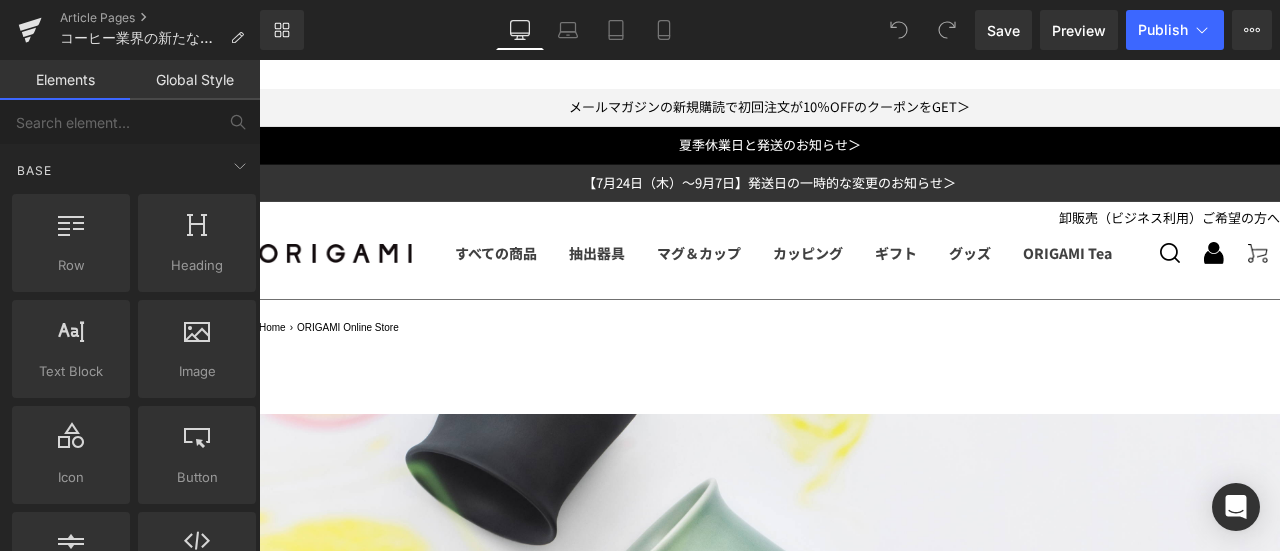 drag, startPoint x: 807, startPoint y: 323, endPoint x: 795, endPoint y: 349, distance: 28.635643 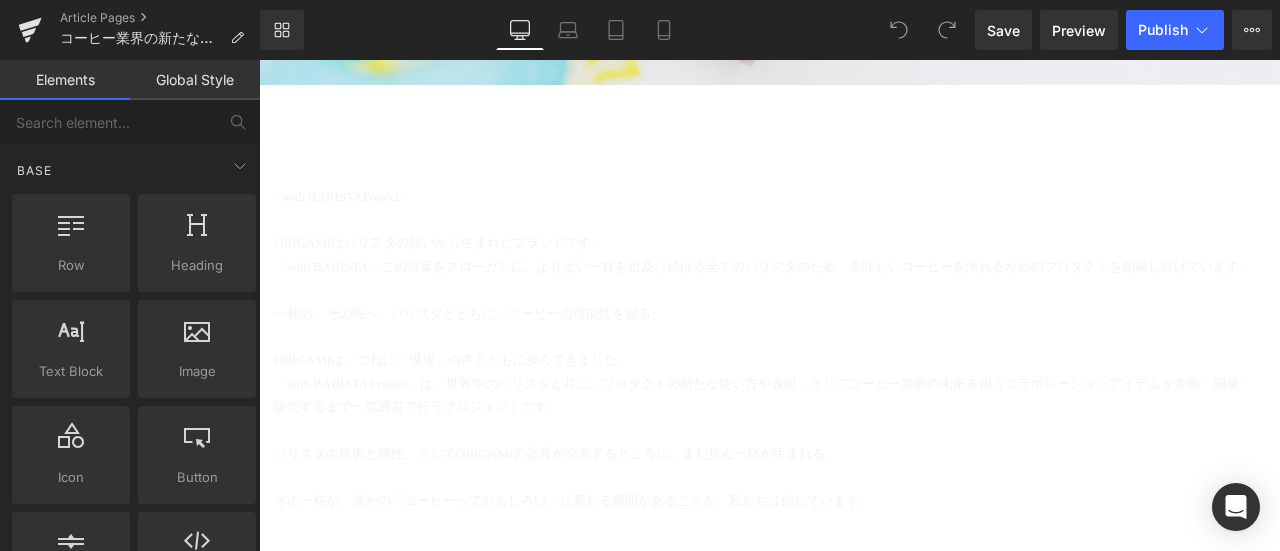 scroll, scrollTop: 900, scrollLeft: 0, axis: vertical 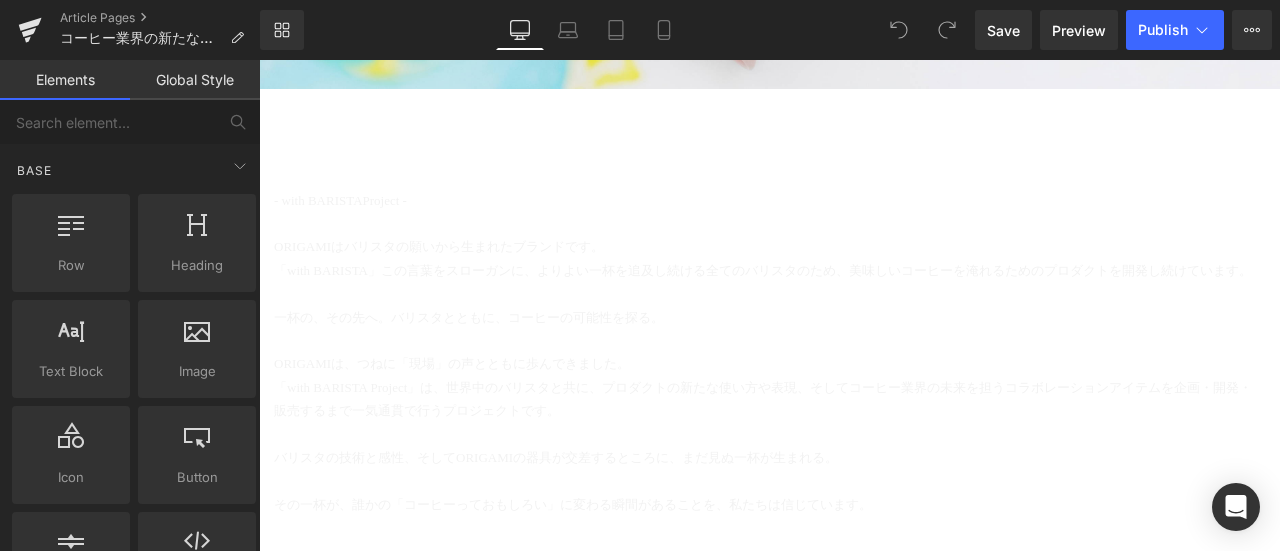 click on "一杯の、その先へ 。バリスタとともに、コーヒーの可能性を探る。" at bounding box center [769, 317] 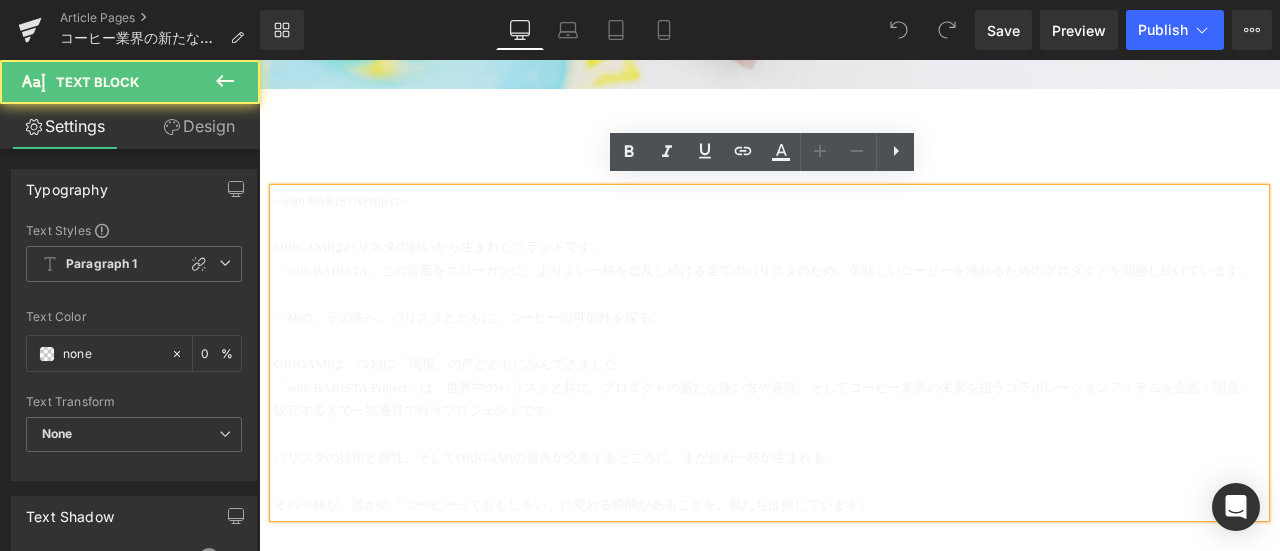 click on "ORIGAMIはバリスタの願いから生まれたブランドです。" at bounding box center [769, 246] 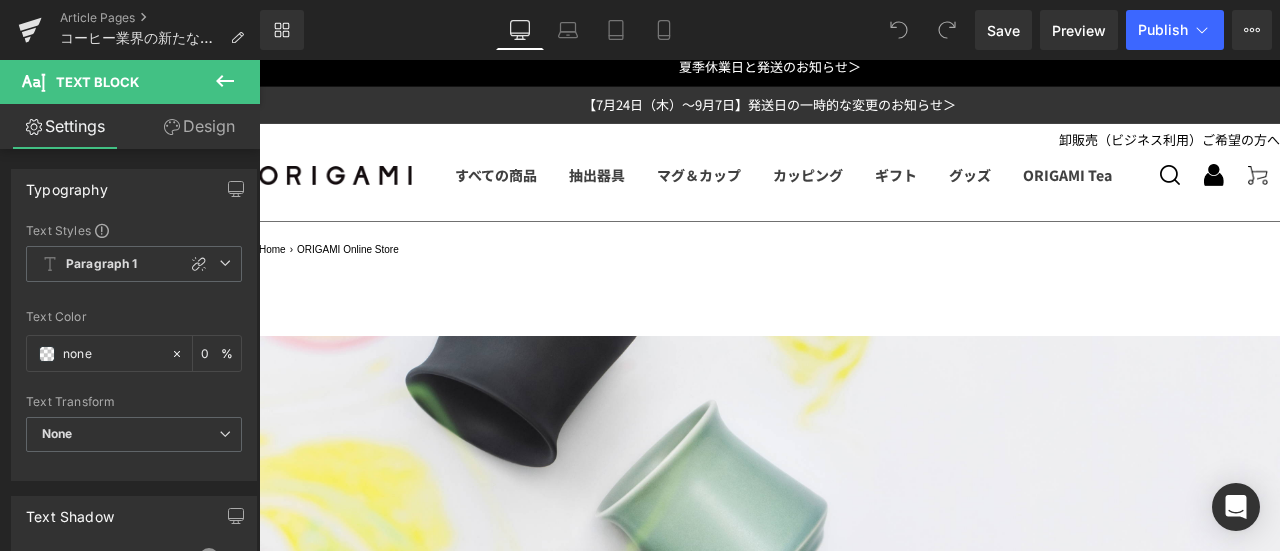 scroll, scrollTop: 0, scrollLeft: 0, axis: both 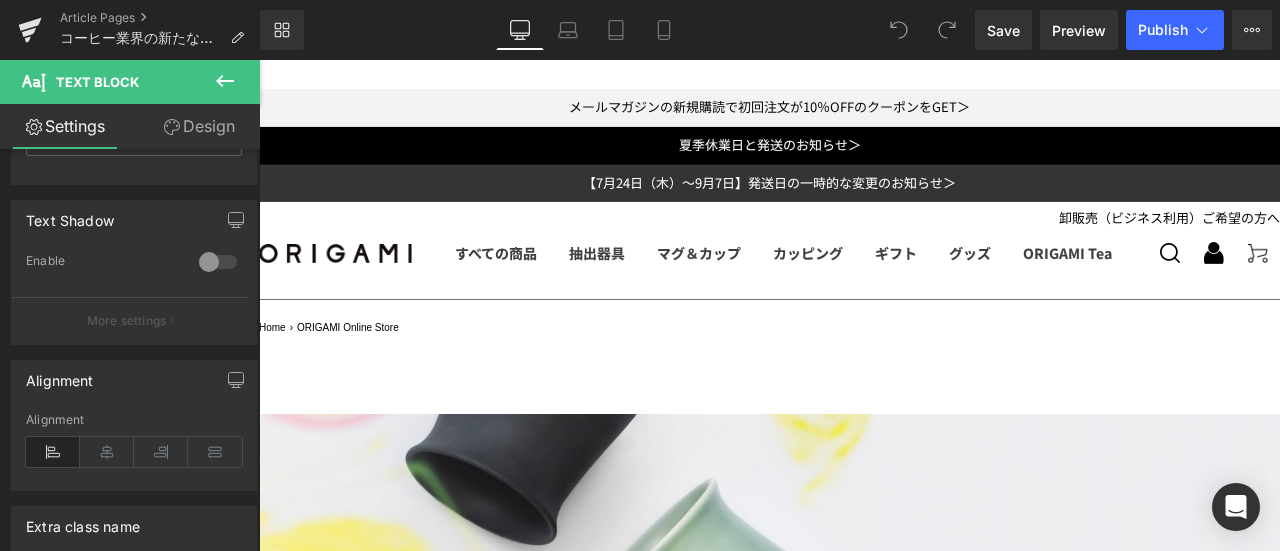 click 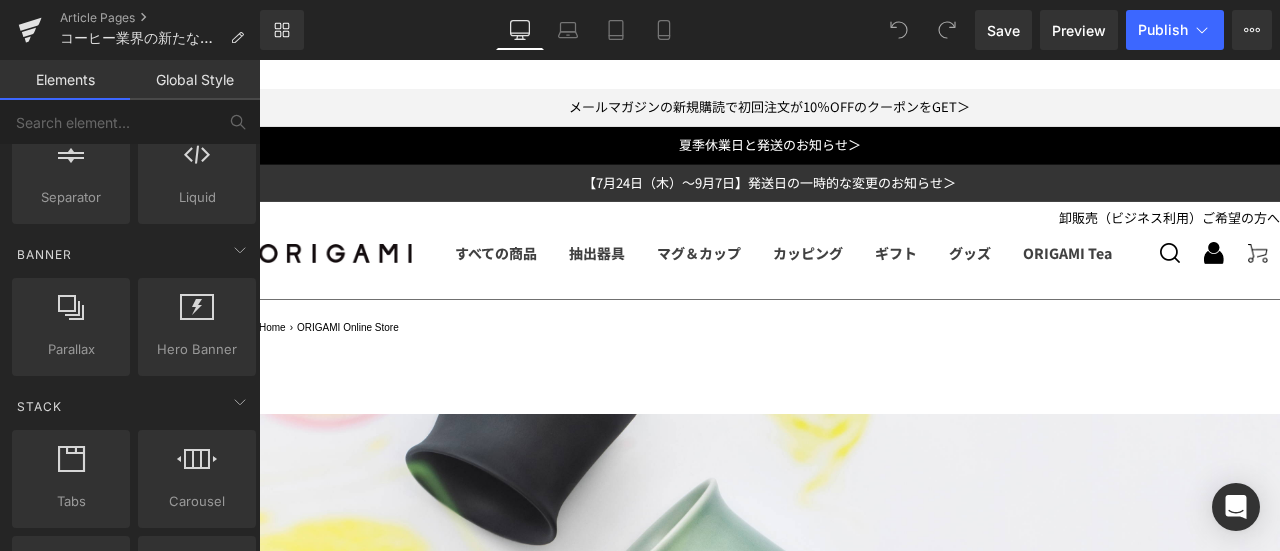 scroll, scrollTop: 600, scrollLeft: 0, axis: vertical 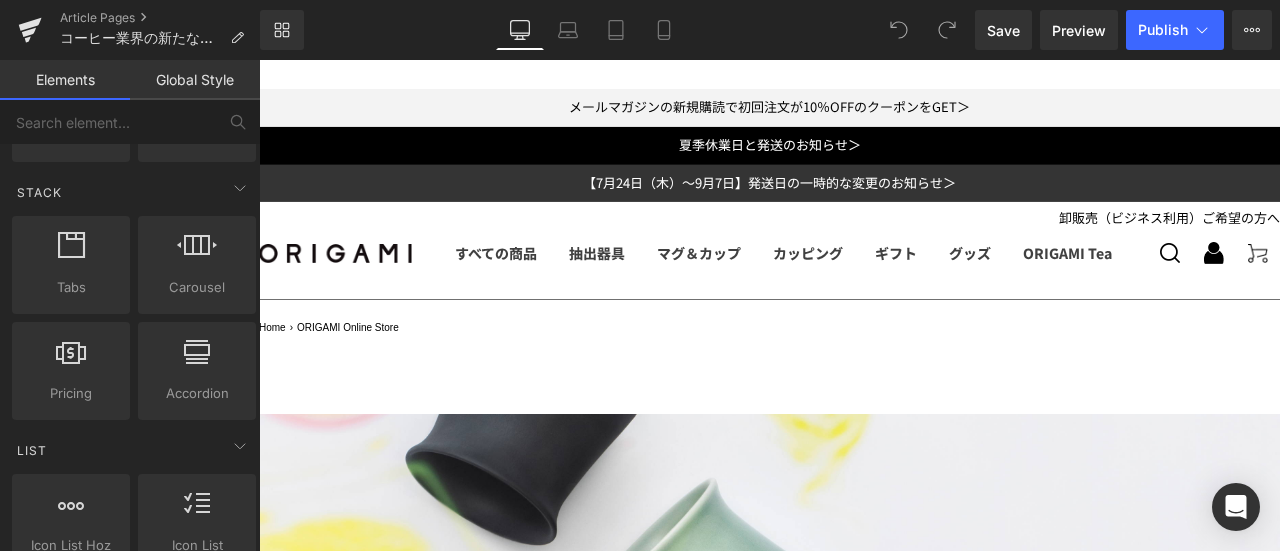 click on "Home
›
ORIGAMI Online Store" at bounding box center (769, 324) 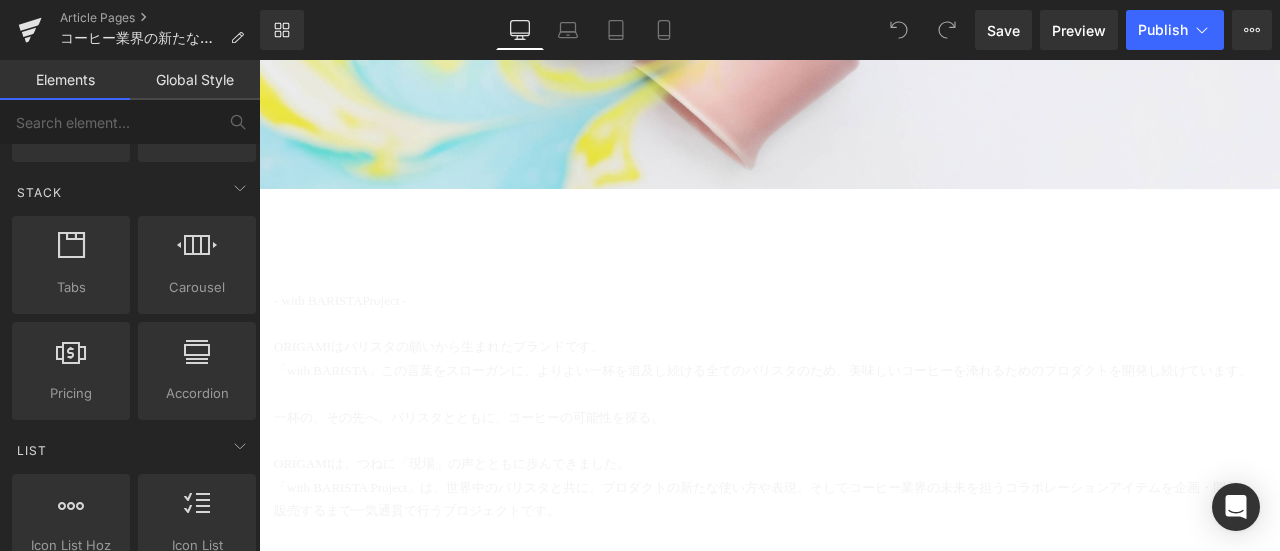 scroll, scrollTop: 1200, scrollLeft: 0, axis: vertical 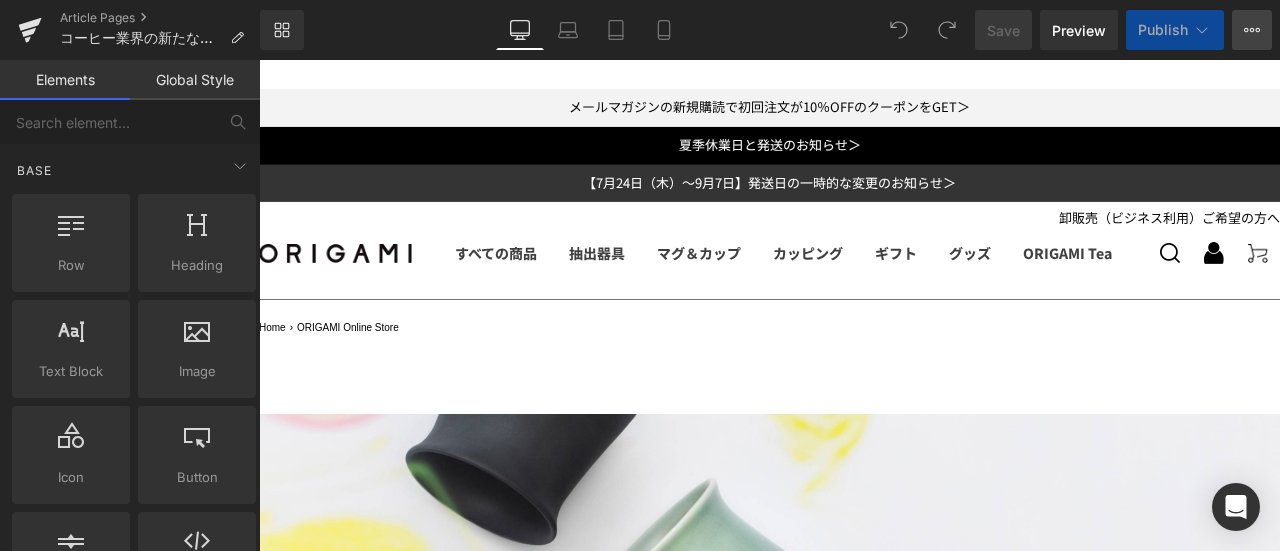 click on "View Live Page View with current Template Save Template to Library Schedule Publish  Optimize  Publish Settings Shortcuts" at bounding box center [1252, 30] 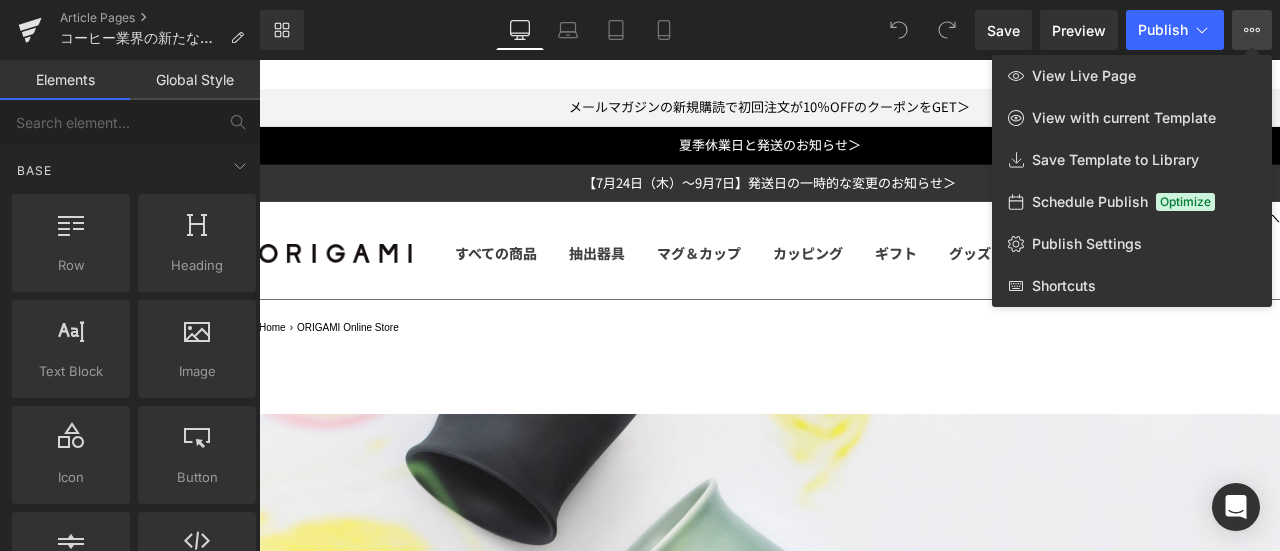 click at bounding box center [769, 305] 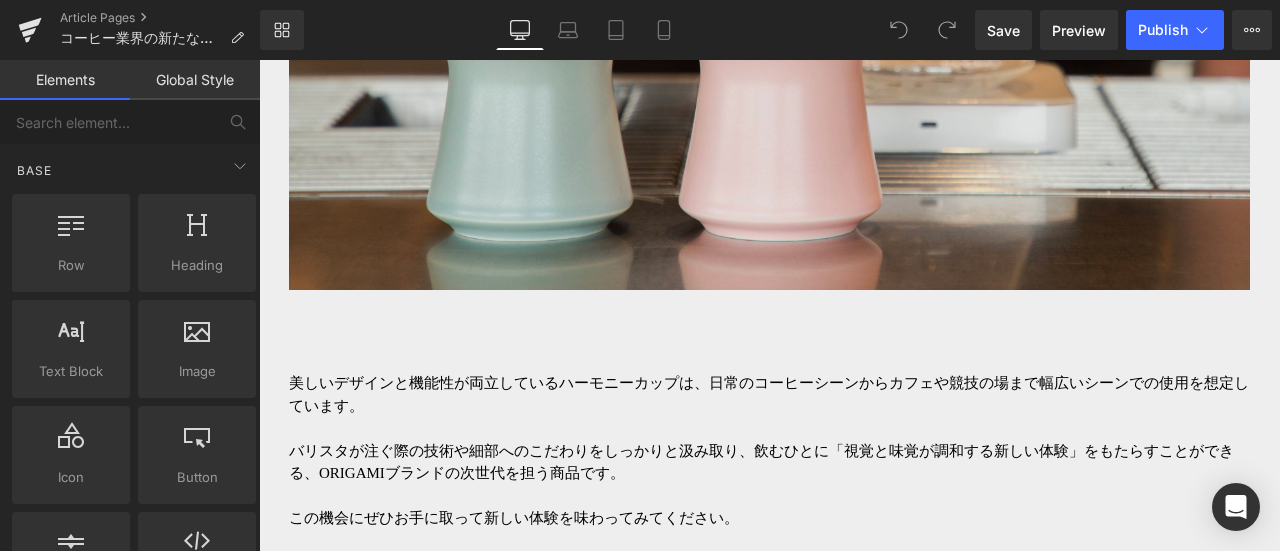 scroll, scrollTop: 7528, scrollLeft: 0, axis: vertical 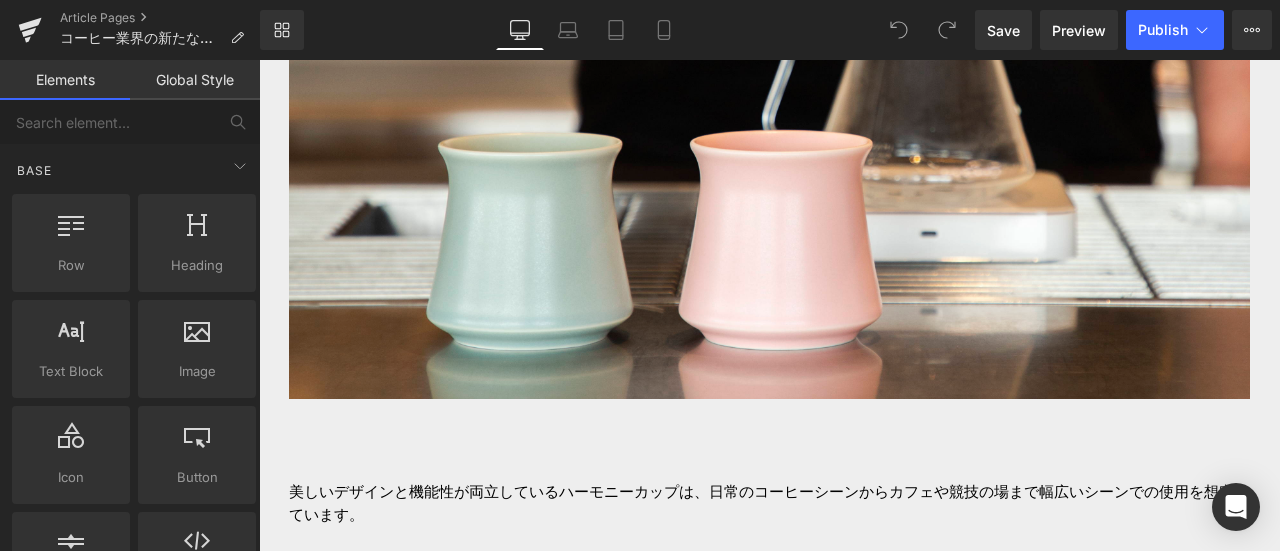 click on "Library Desktop Desktop Laptop Tablet Mobile Save Preview Publish Scheduled View Live Page View with current Template Save Template to Library Schedule Publish  Optimize  Publish Settings Shortcuts  Your page can’t be published   You've reached the maximum number of published pages on your plan  (117/999999).  You need to upgrade your plan or unpublish all your pages to get 1 publish slot.   Unpublish pages   Upgrade plan" at bounding box center [770, 30] 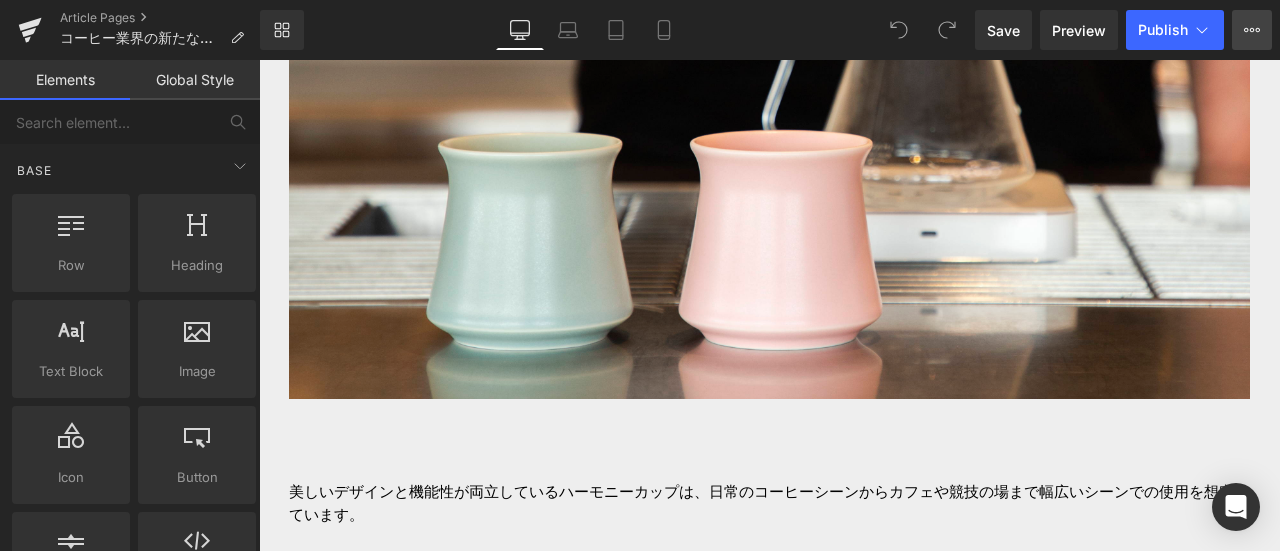 click 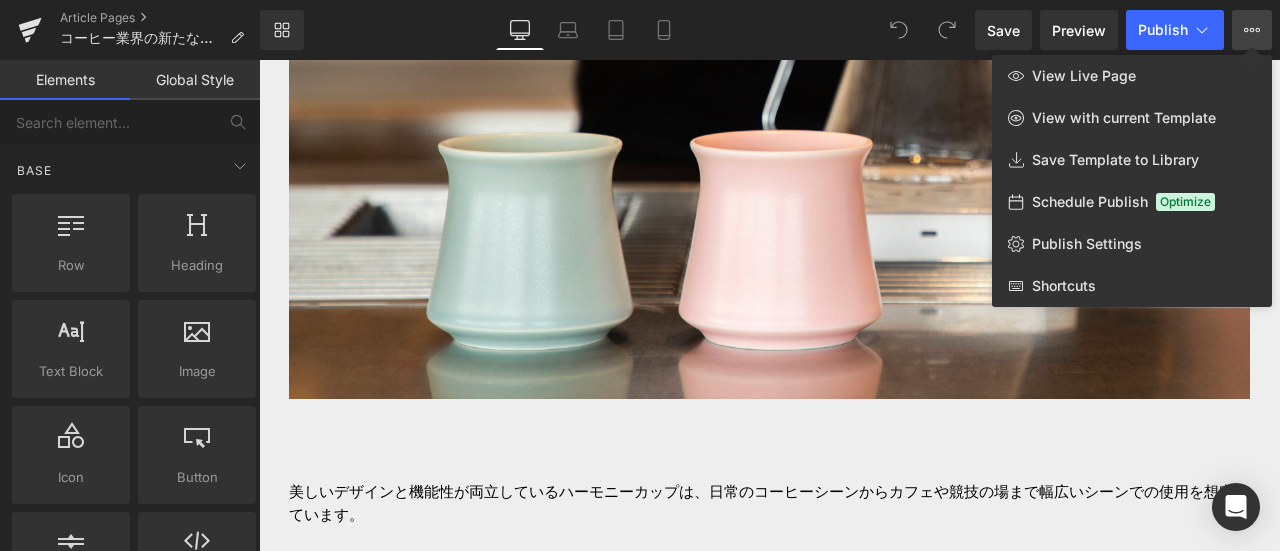 click at bounding box center [769, 305] 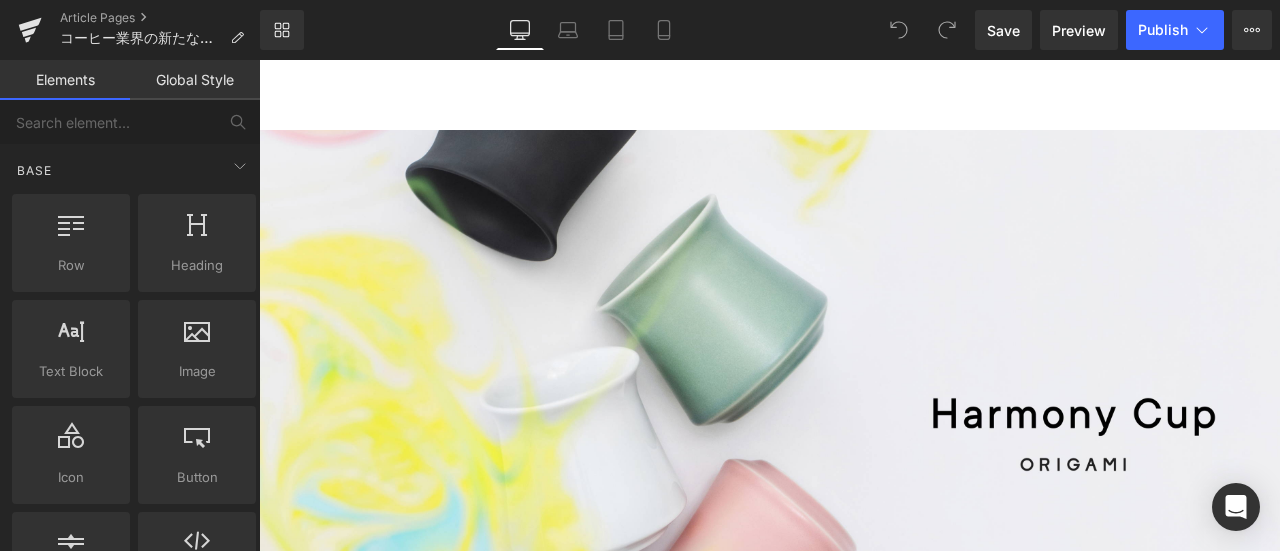 scroll, scrollTop: 100, scrollLeft: 0, axis: vertical 